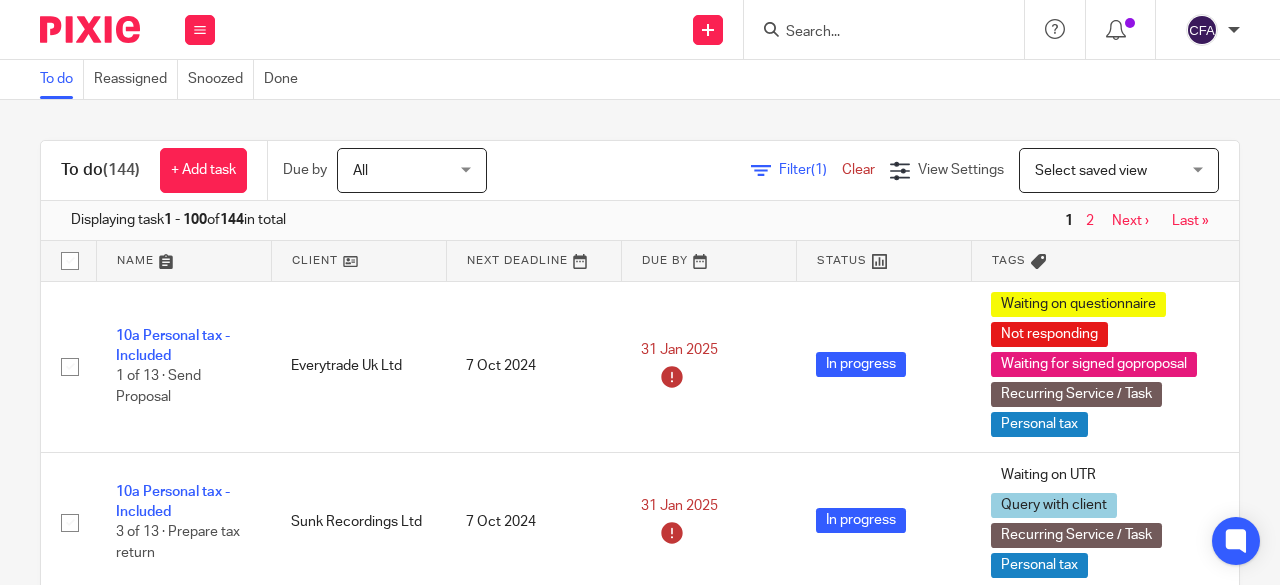 scroll, scrollTop: 0, scrollLeft: 0, axis: both 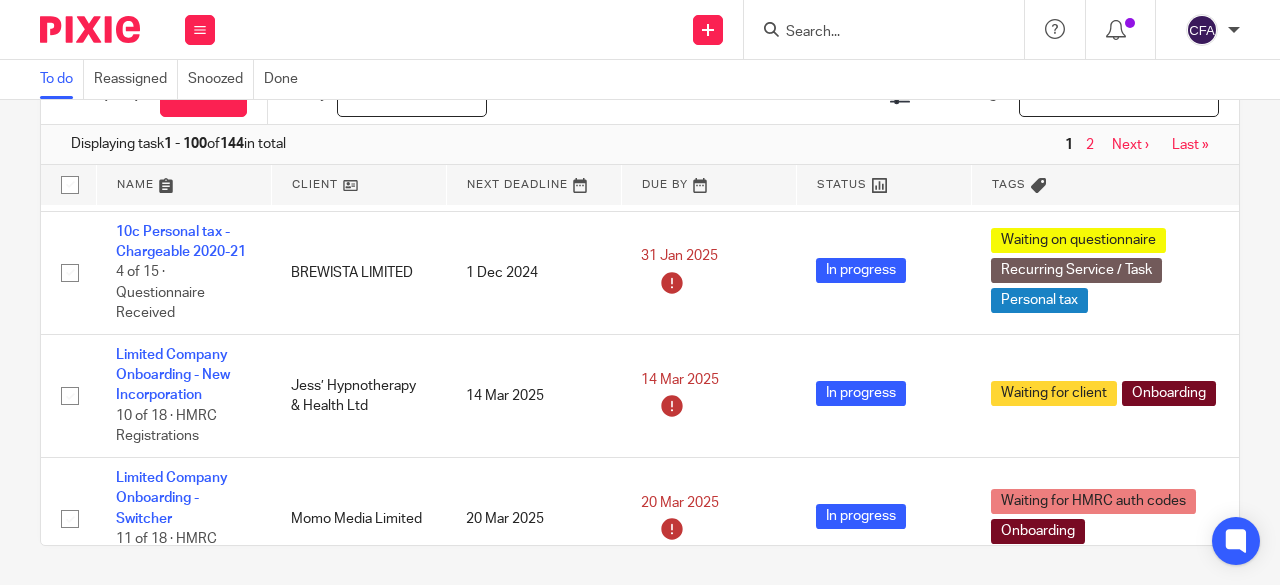 click at bounding box center (874, 33) 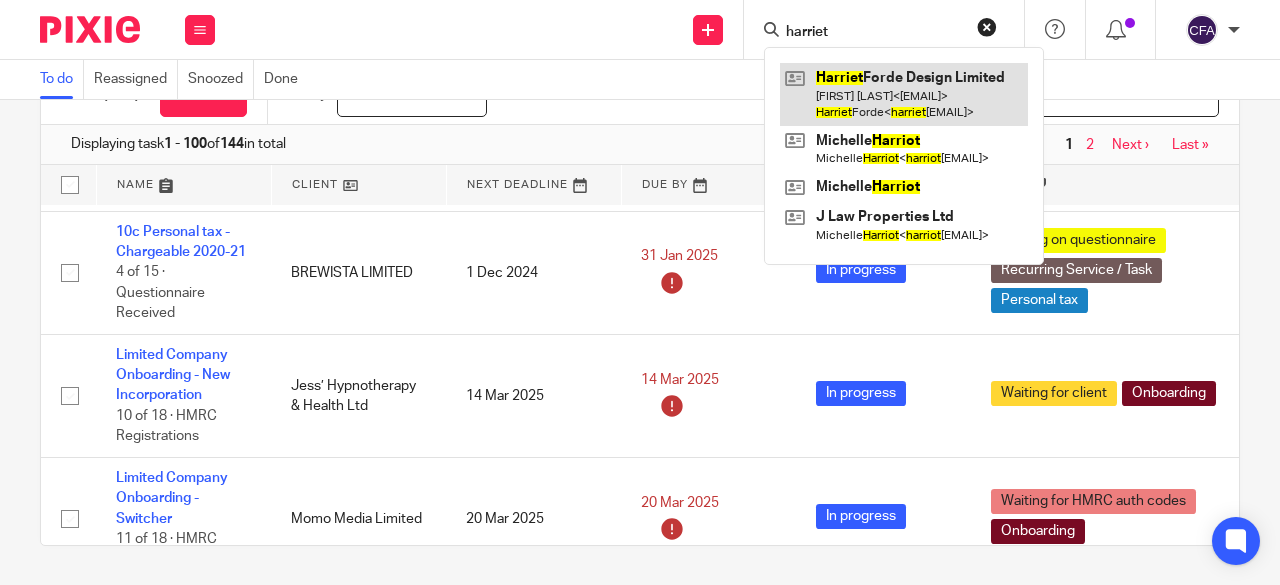 type on "harriet" 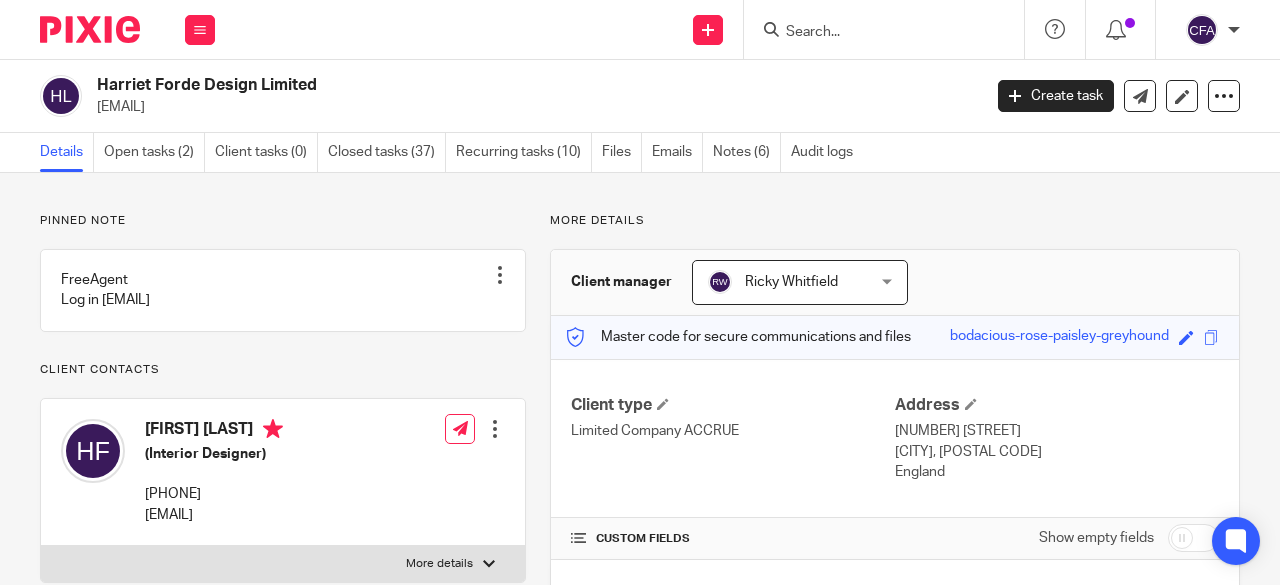 scroll, scrollTop: 0, scrollLeft: 0, axis: both 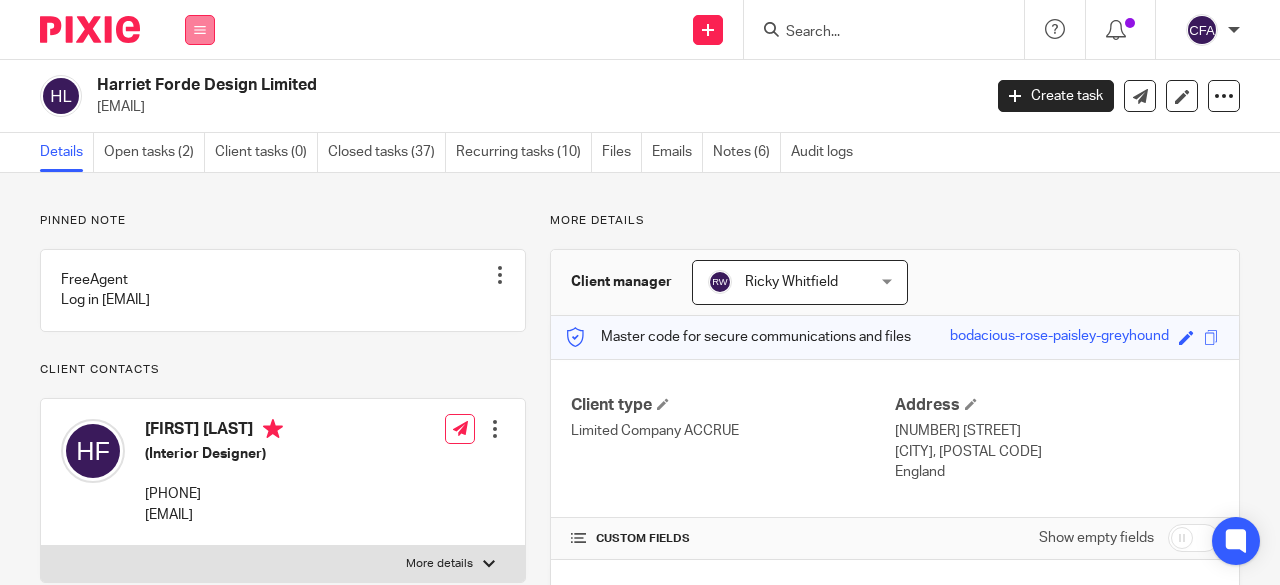 click at bounding box center (200, 30) 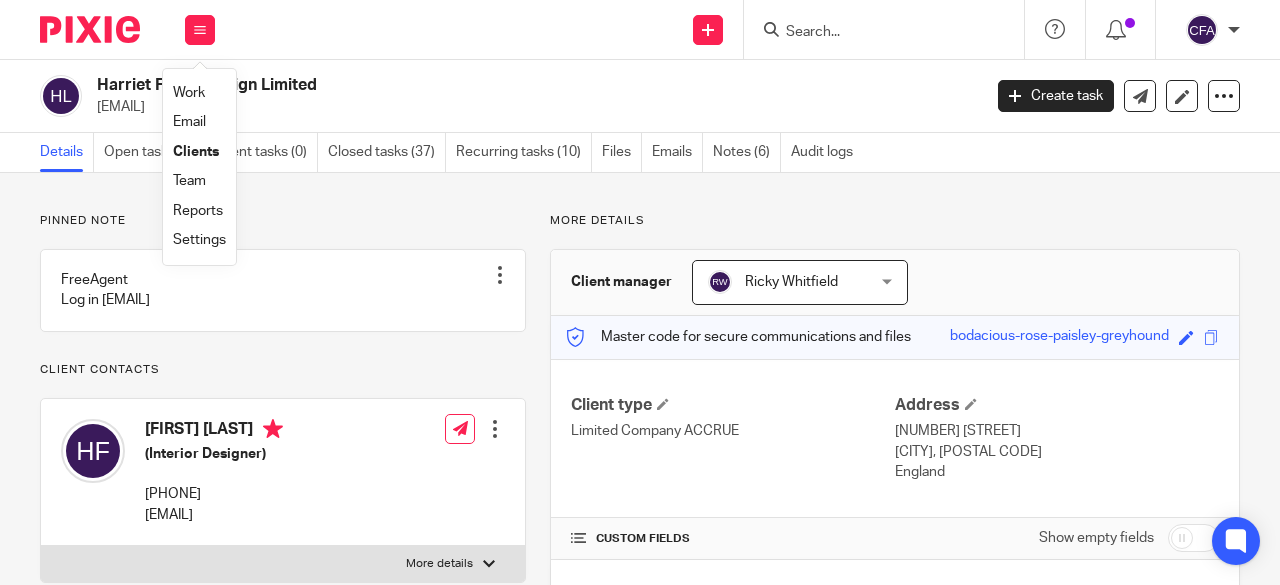 click on "Work" at bounding box center (189, 93) 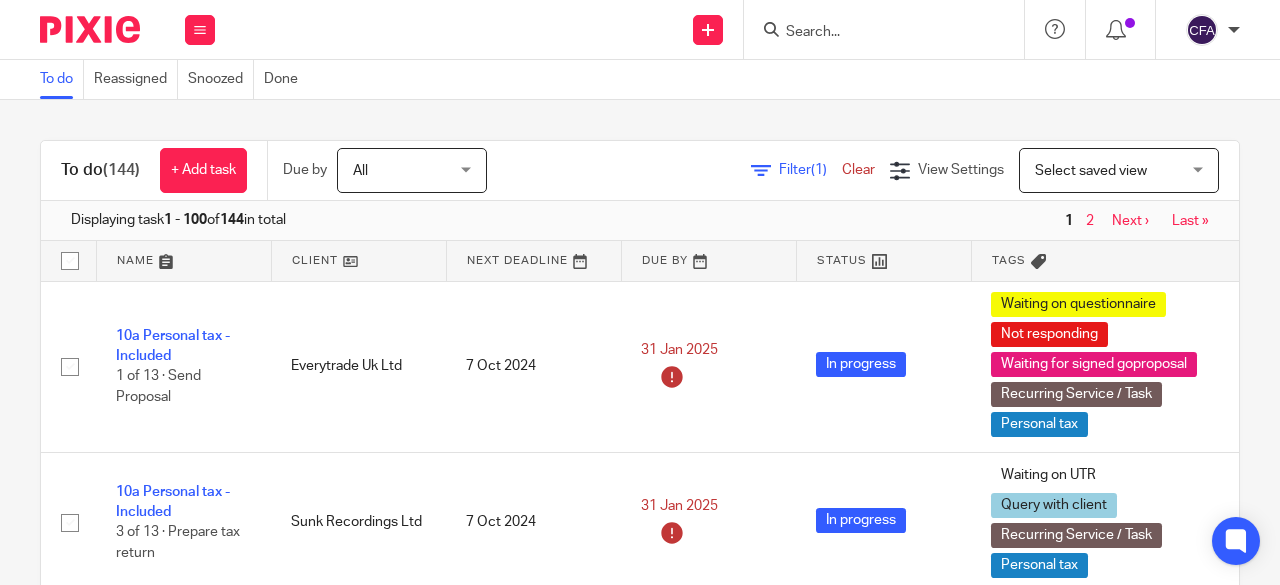 scroll, scrollTop: 0, scrollLeft: 0, axis: both 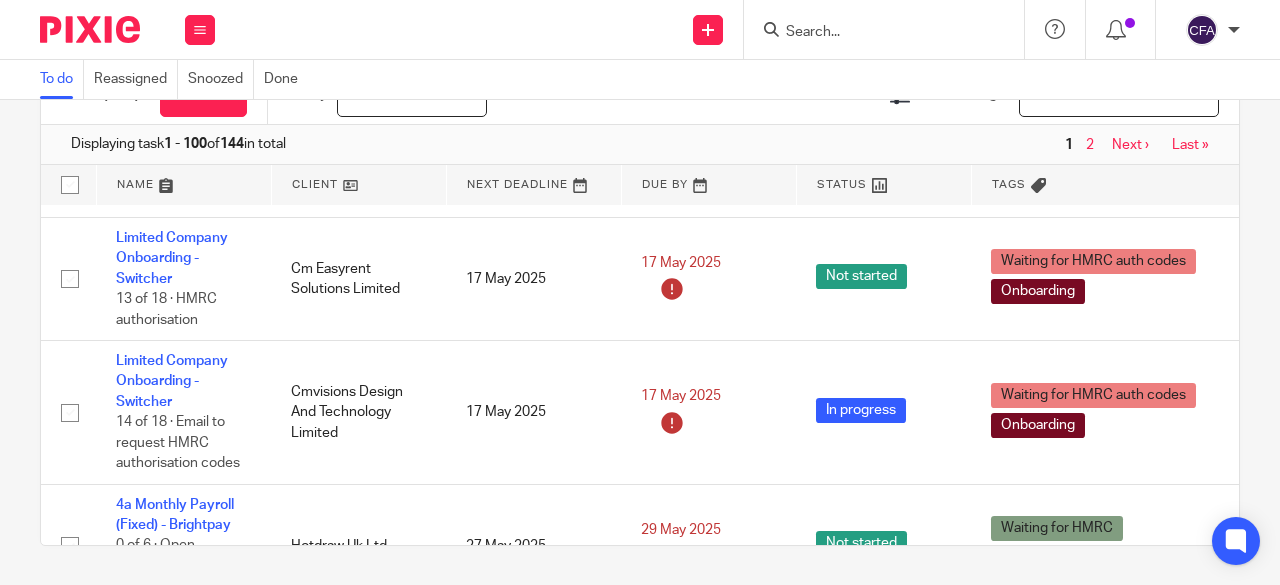click at bounding box center [874, 33] 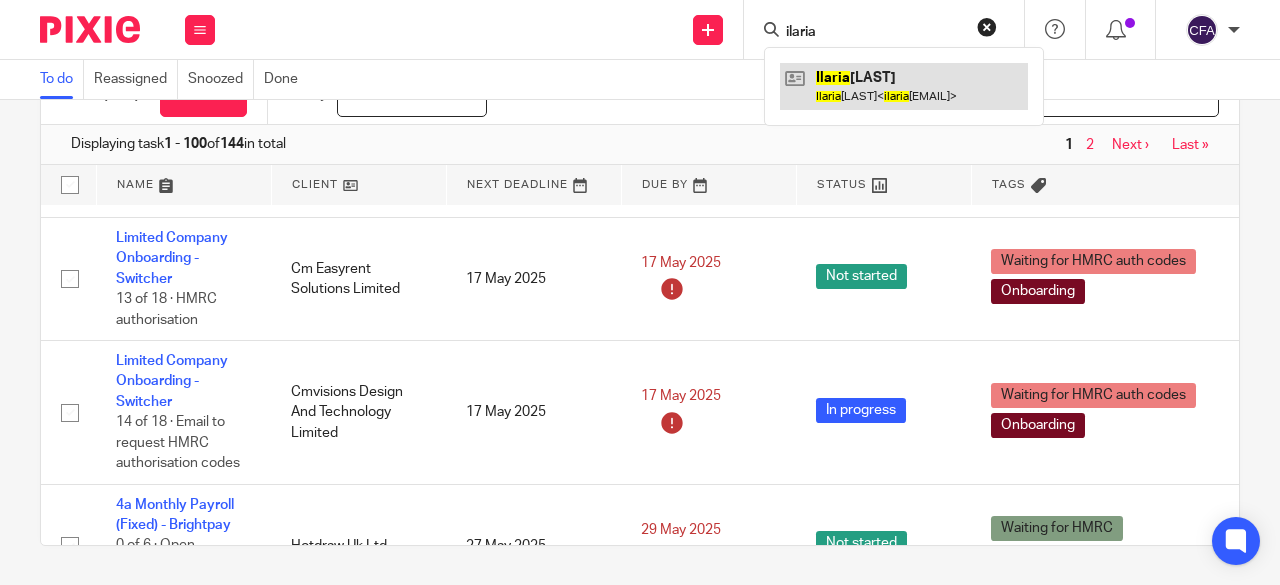 type on "ilaria" 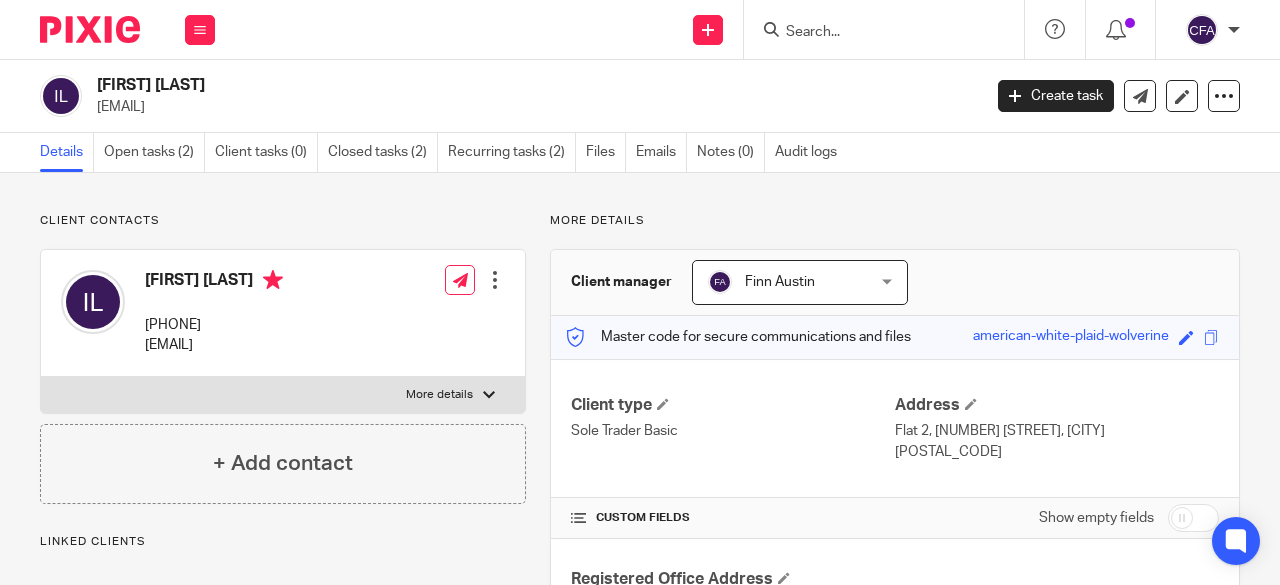 scroll, scrollTop: 0, scrollLeft: 0, axis: both 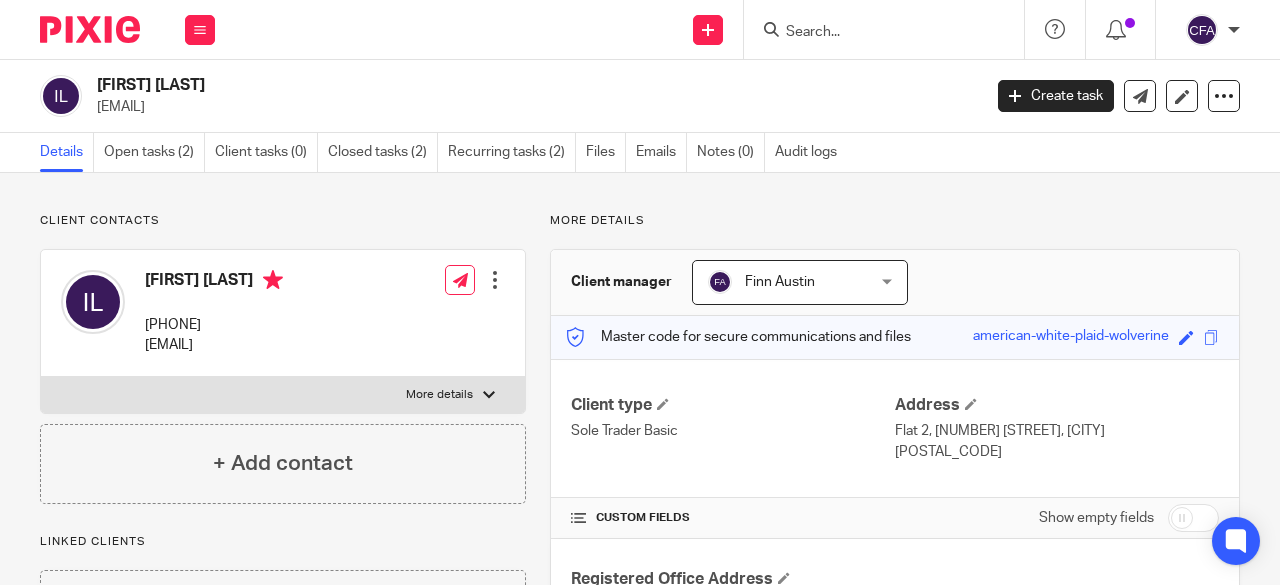 drag, startPoint x: 274, startPoint y: 109, endPoint x: 304, endPoint y: 109, distance: 30 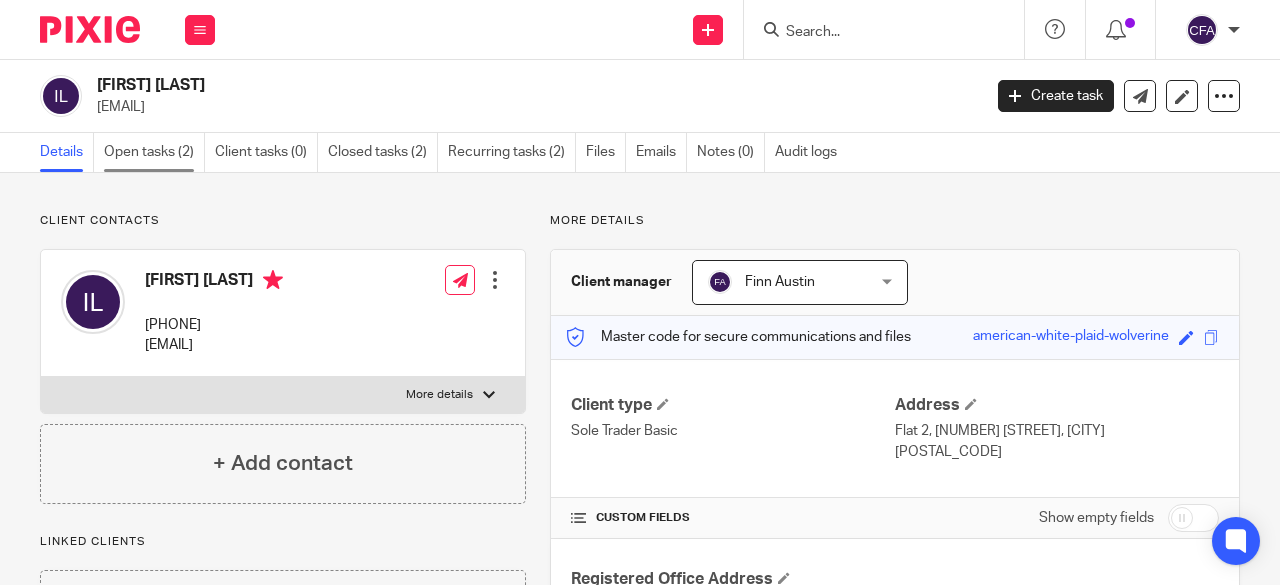 click on "Open tasks (2)" at bounding box center (154, 152) 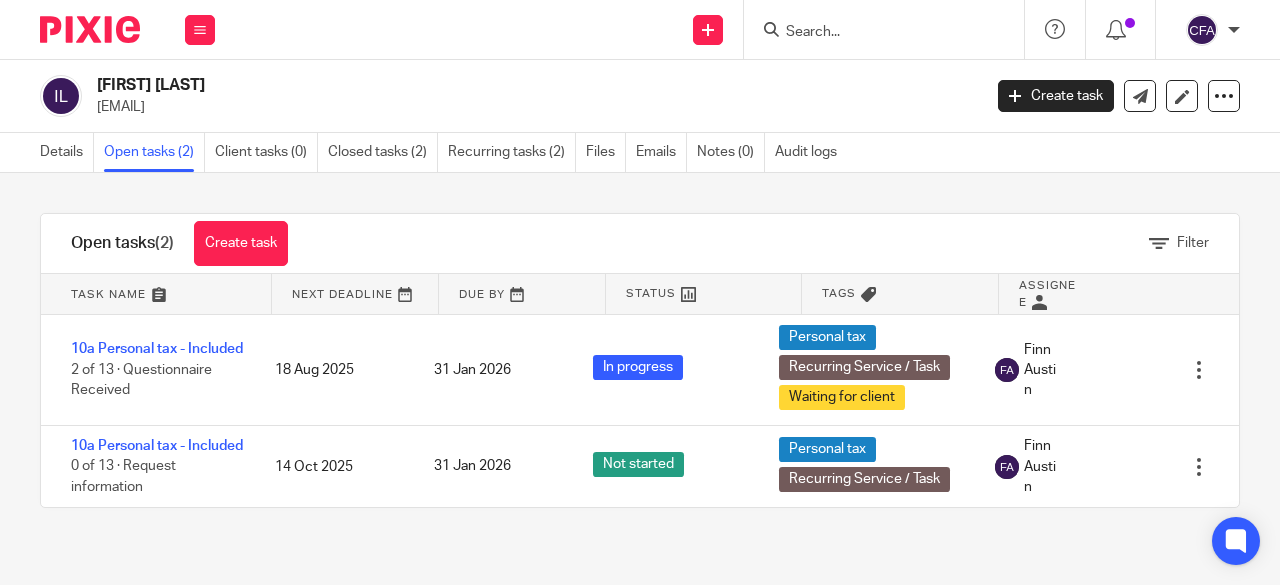 scroll, scrollTop: 0, scrollLeft: 0, axis: both 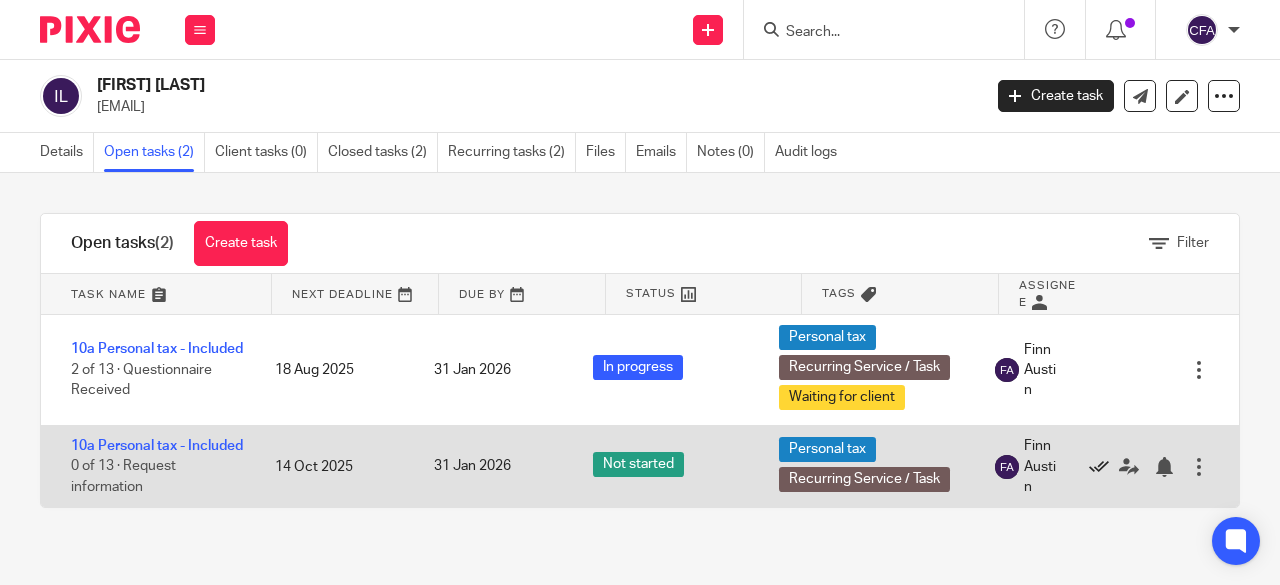 click at bounding box center (1099, 467) 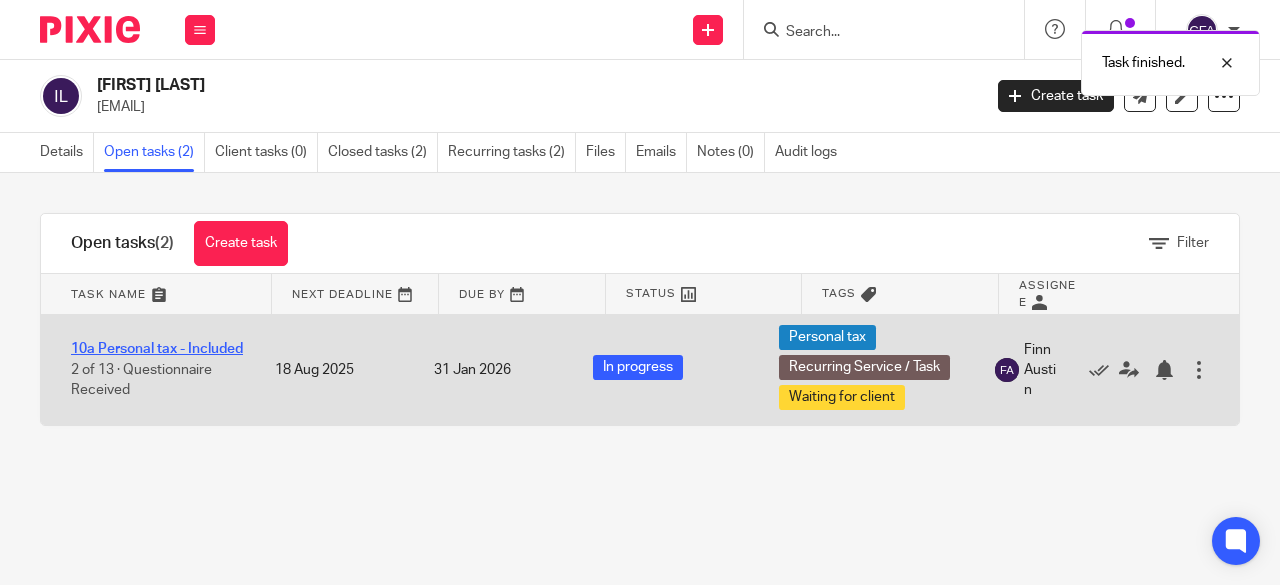 click on "10a Personal tax - Included" at bounding box center [157, 349] 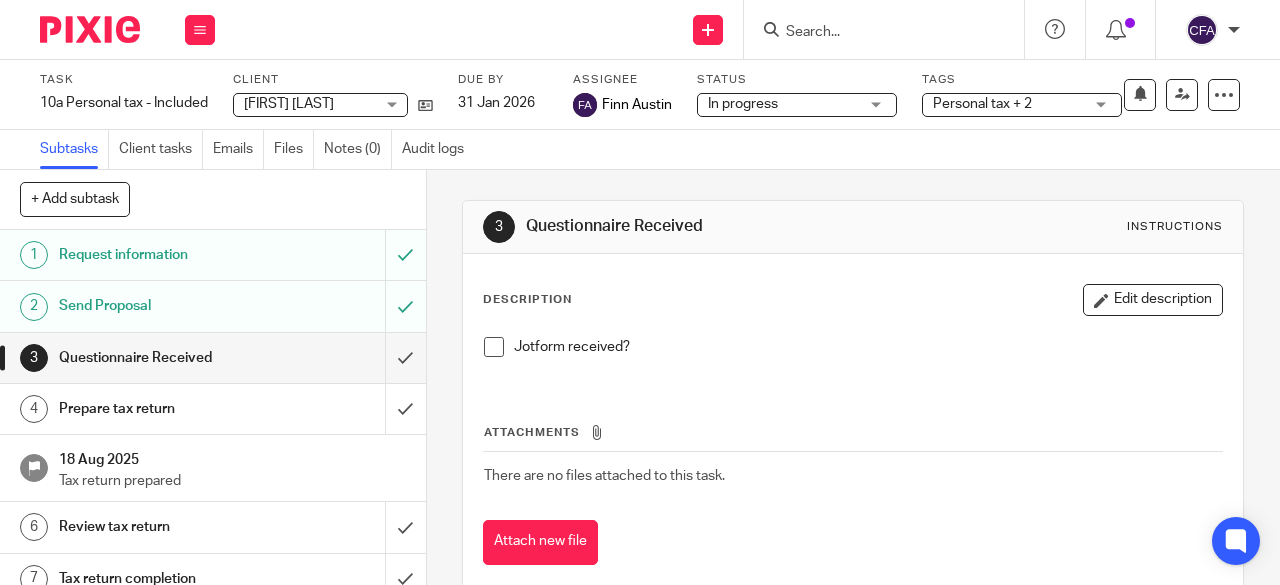 scroll, scrollTop: 0, scrollLeft: 0, axis: both 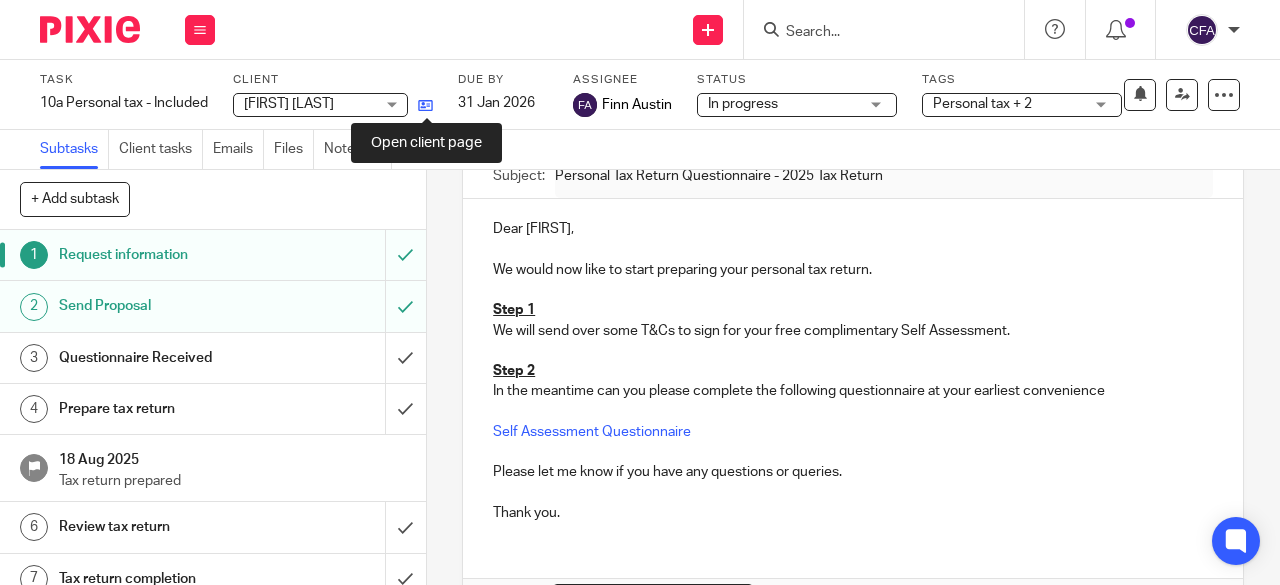 click at bounding box center (425, 105) 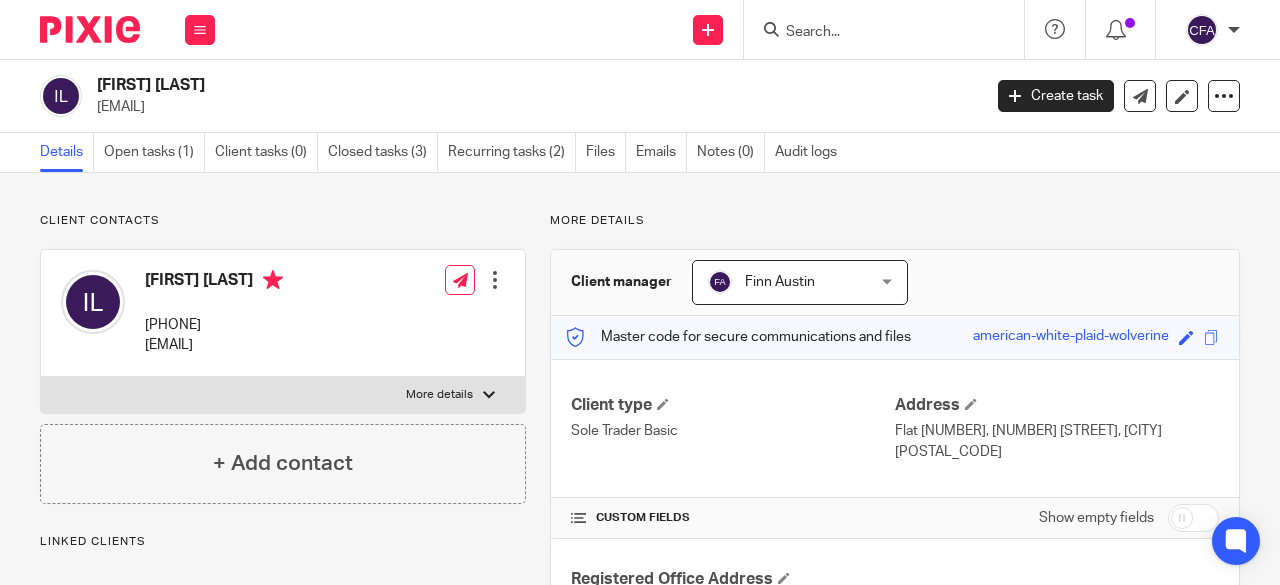 scroll, scrollTop: 0, scrollLeft: 0, axis: both 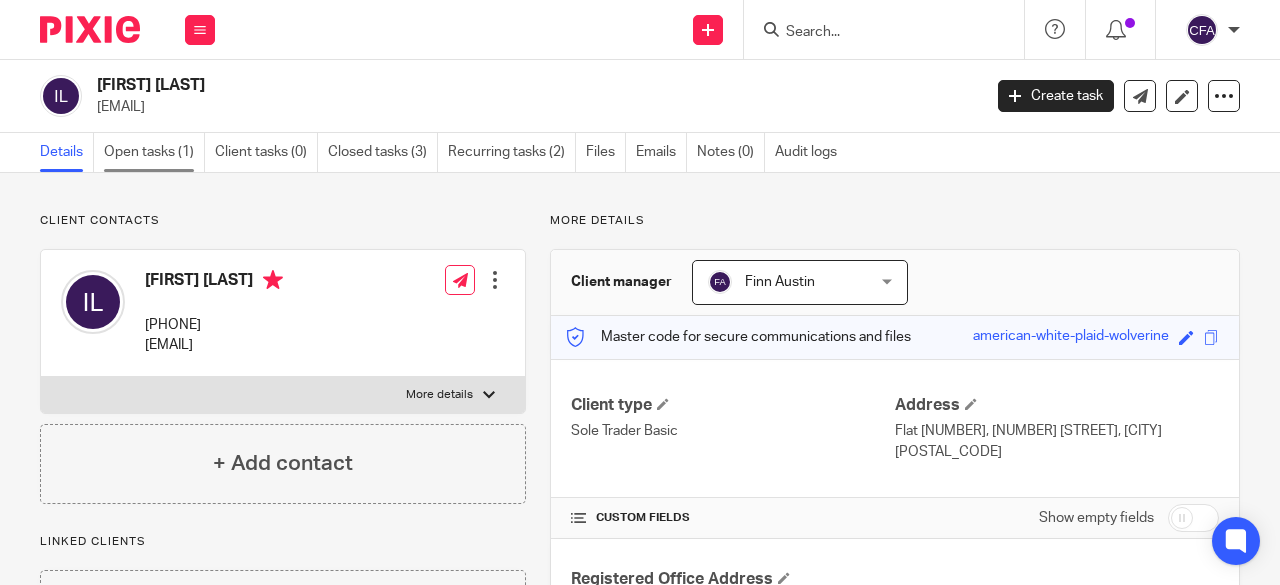 click on "Open tasks (1)" at bounding box center [154, 152] 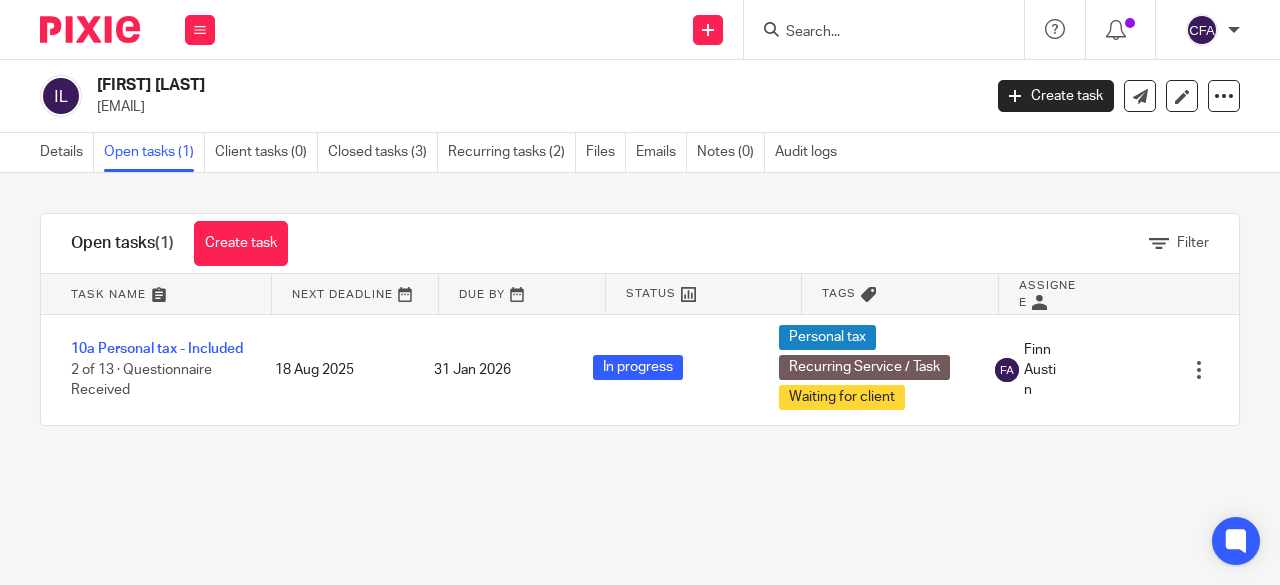 scroll, scrollTop: 0, scrollLeft: 0, axis: both 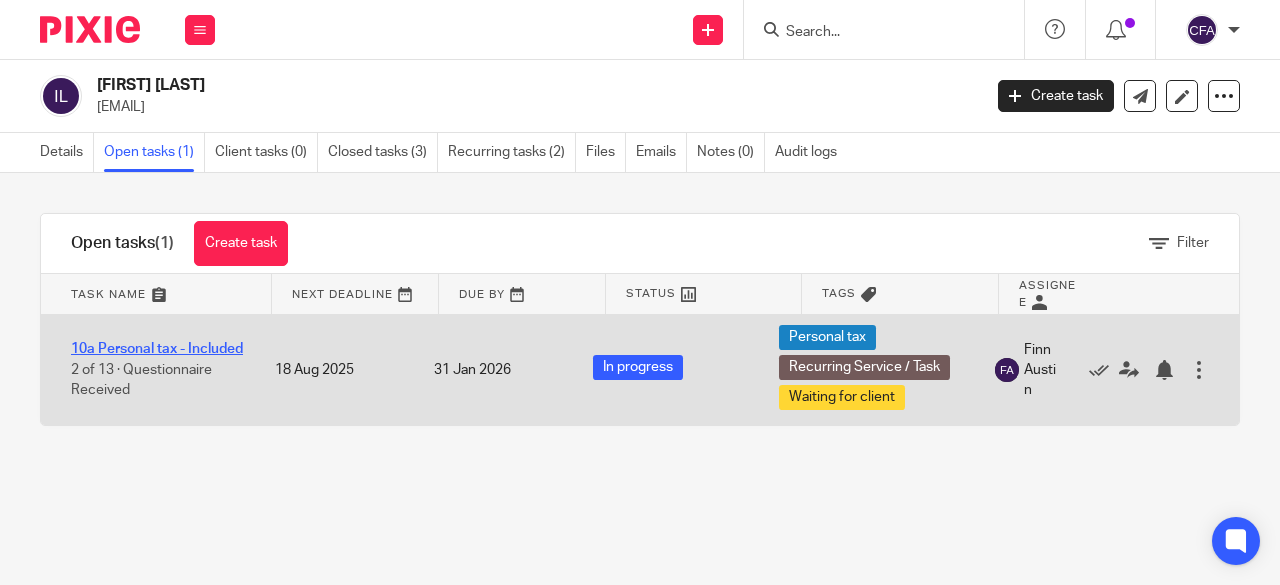 click on "10a Personal tax - Included" at bounding box center [157, 349] 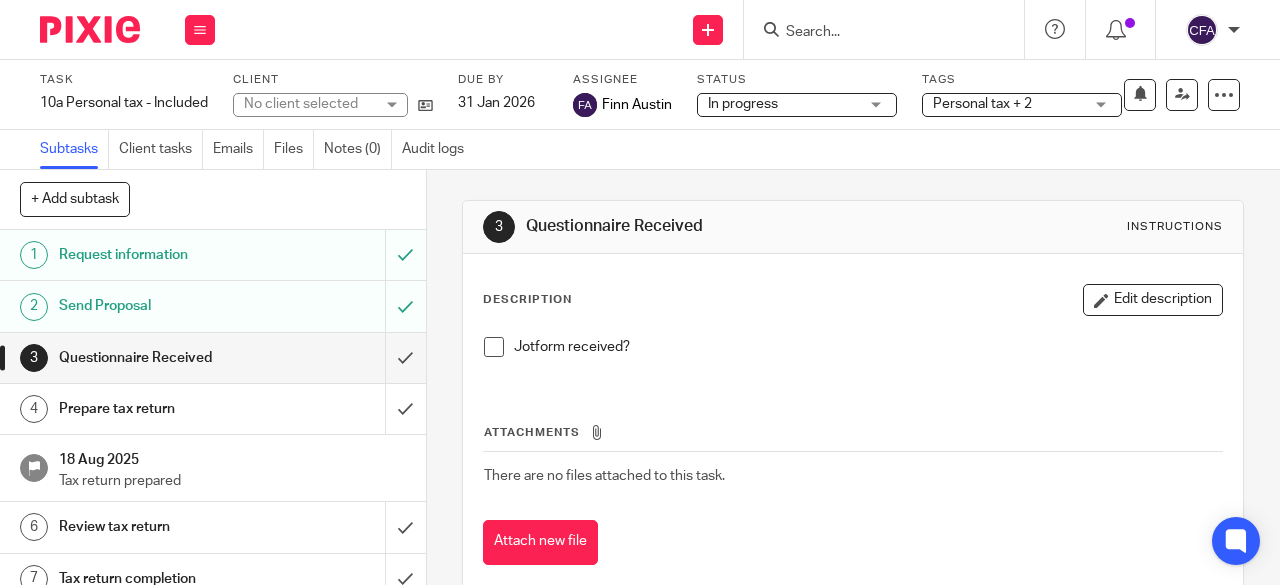 scroll, scrollTop: 0, scrollLeft: 0, axis: both 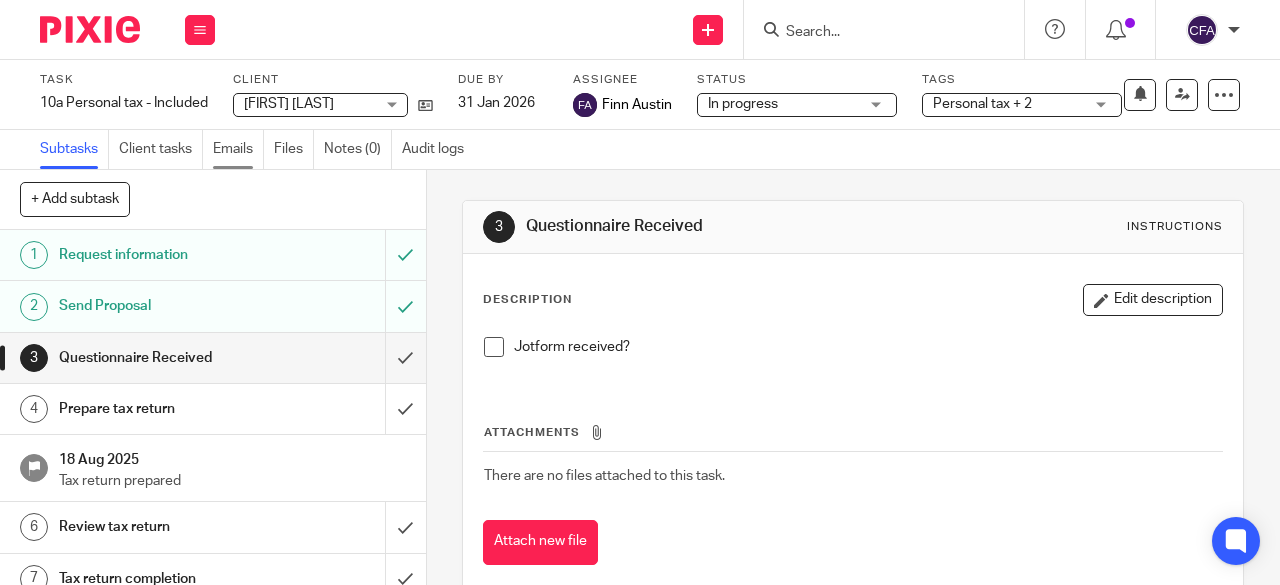 click on "Emails" at bounding box center [238, 149] 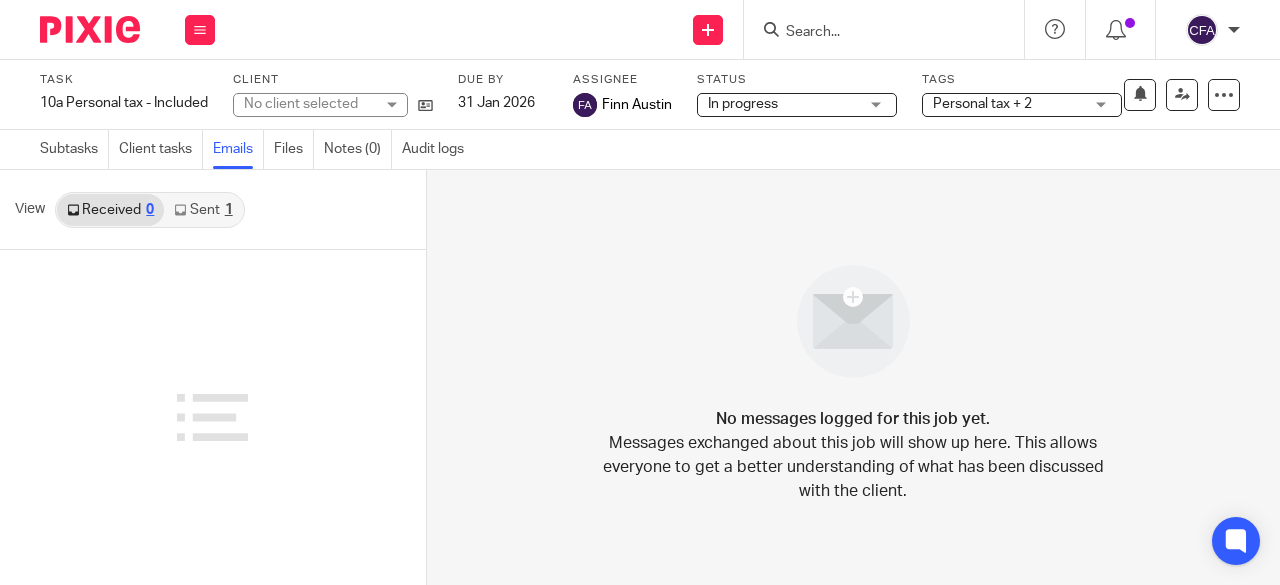 scroll, scrollTop: 0, scrollLeft: 0, axis: both 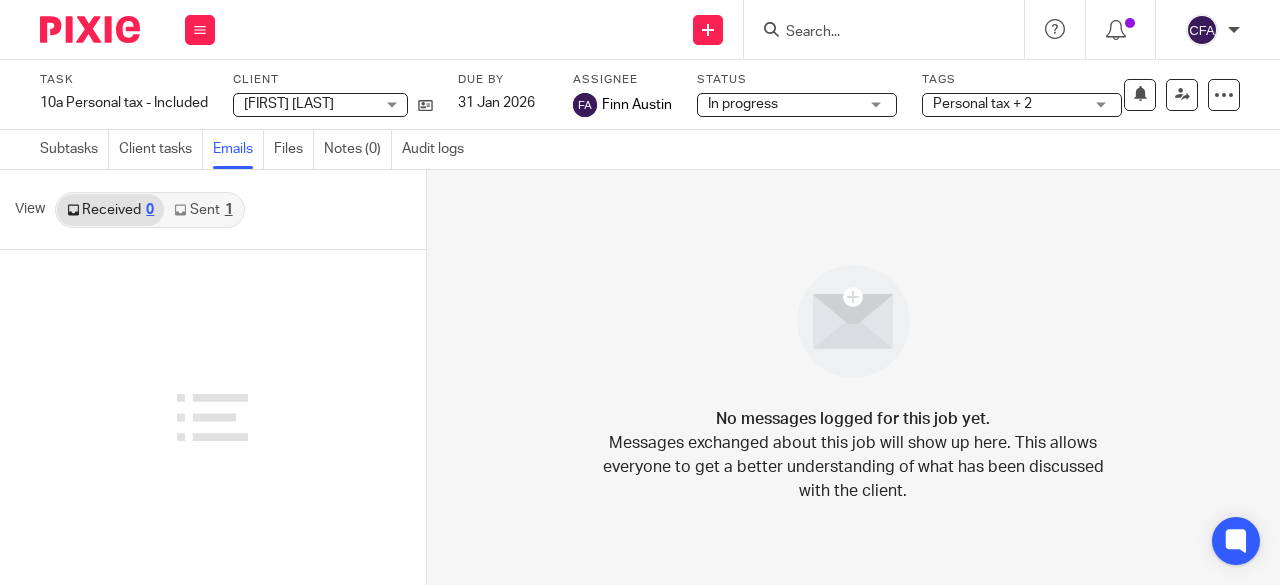click on "Sent
1" at bounding box center [203, 210] 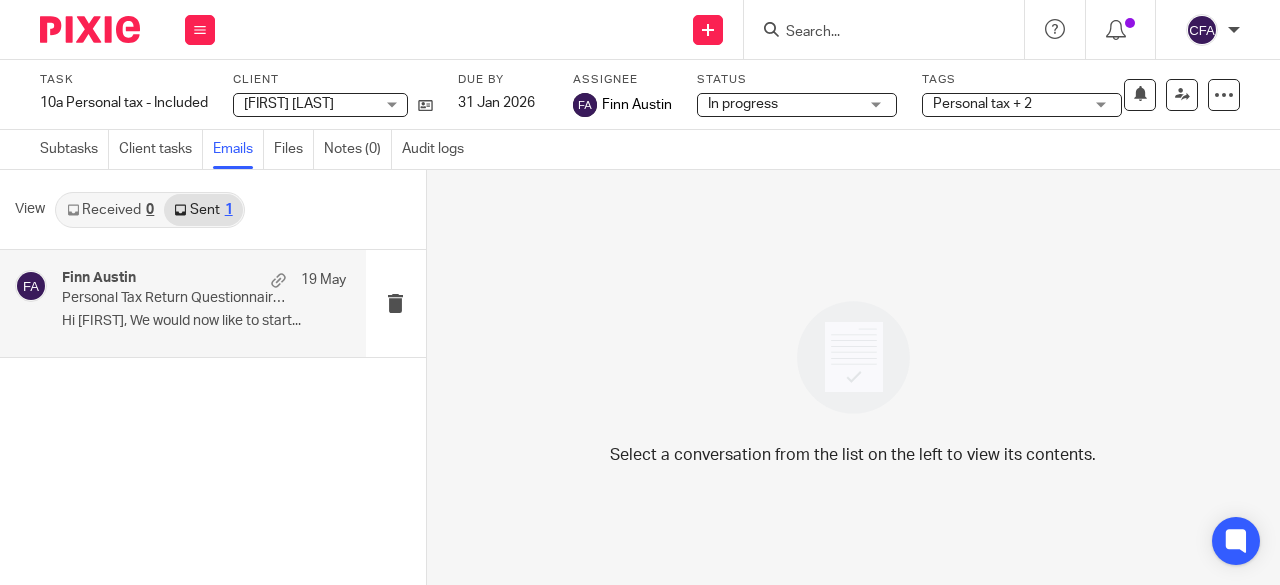 click on "[FIRST] [LAST]
[DATE]   Personal Tax Return Questionnaire - 2025 Tax Return   Hi [FIRST],     We would now like to start..." at bounding box center [183, 303] 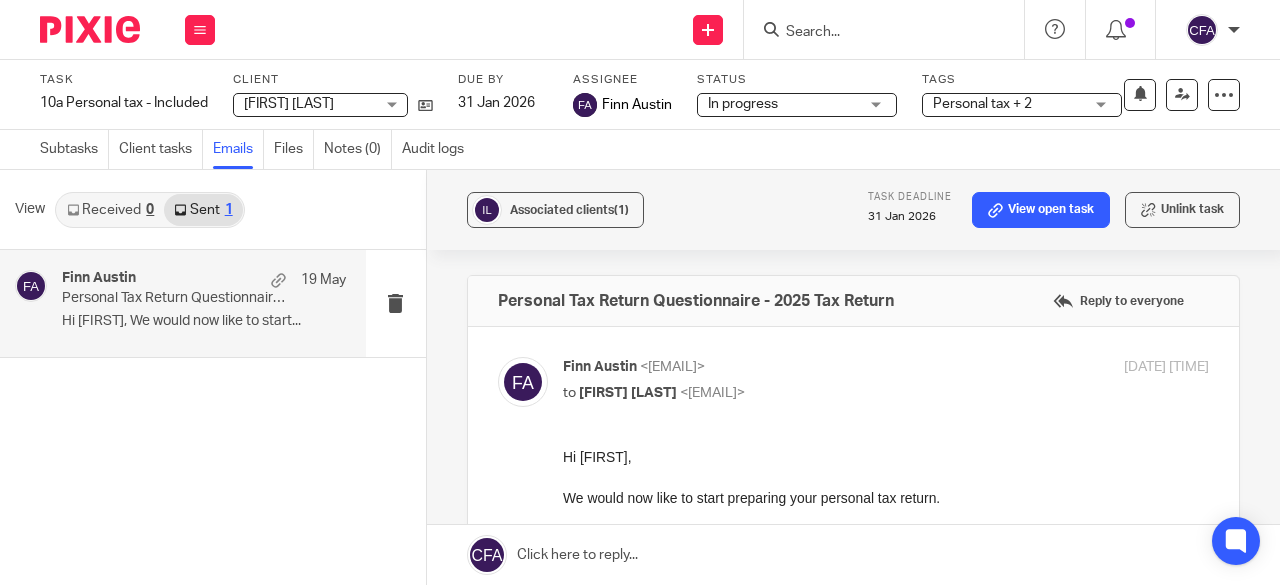 scroll, scrollTop: 0, scrollLeft: 0, axis: both 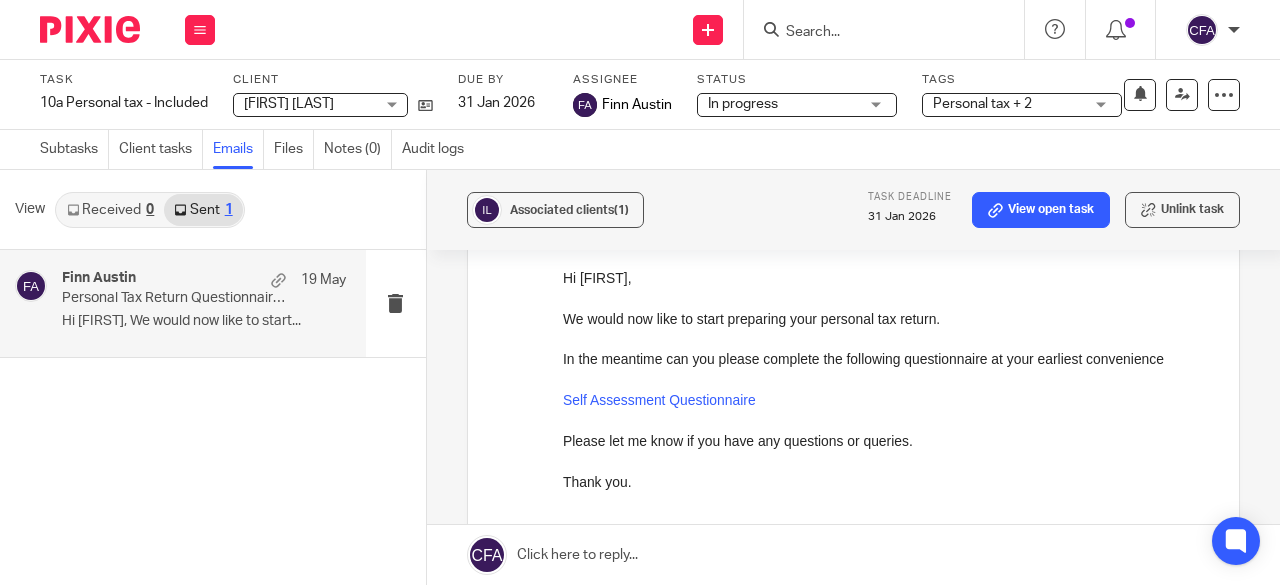 click on "Self Assessment Questionnaire" at bounding box center (658, 400) 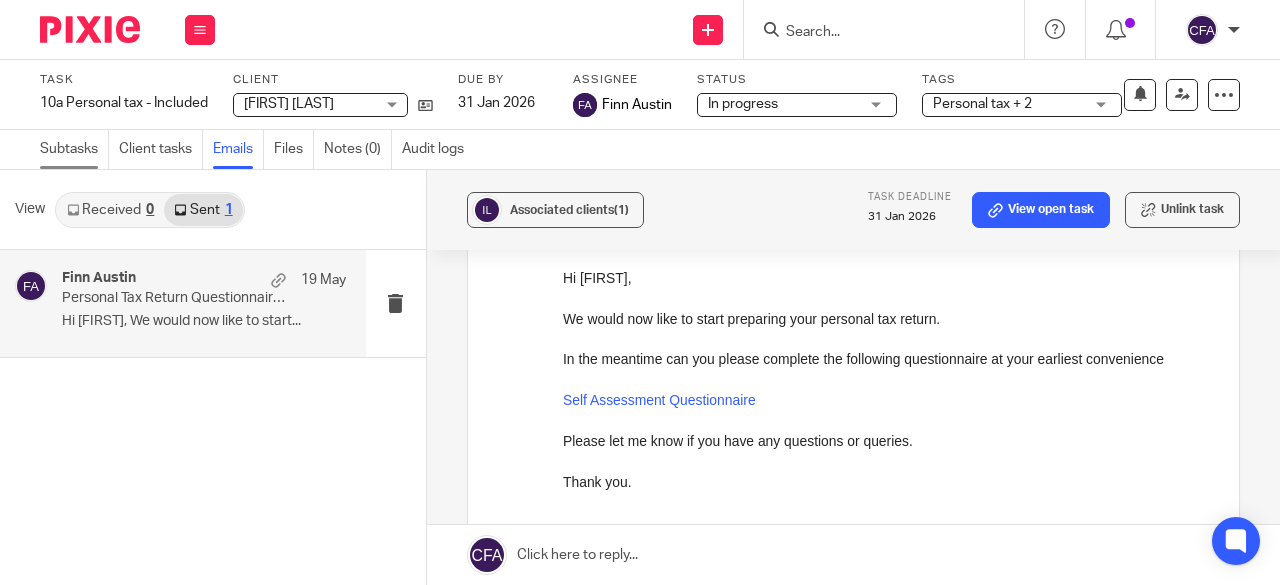 click on "Subtasks" at bounding box center (74, 149) 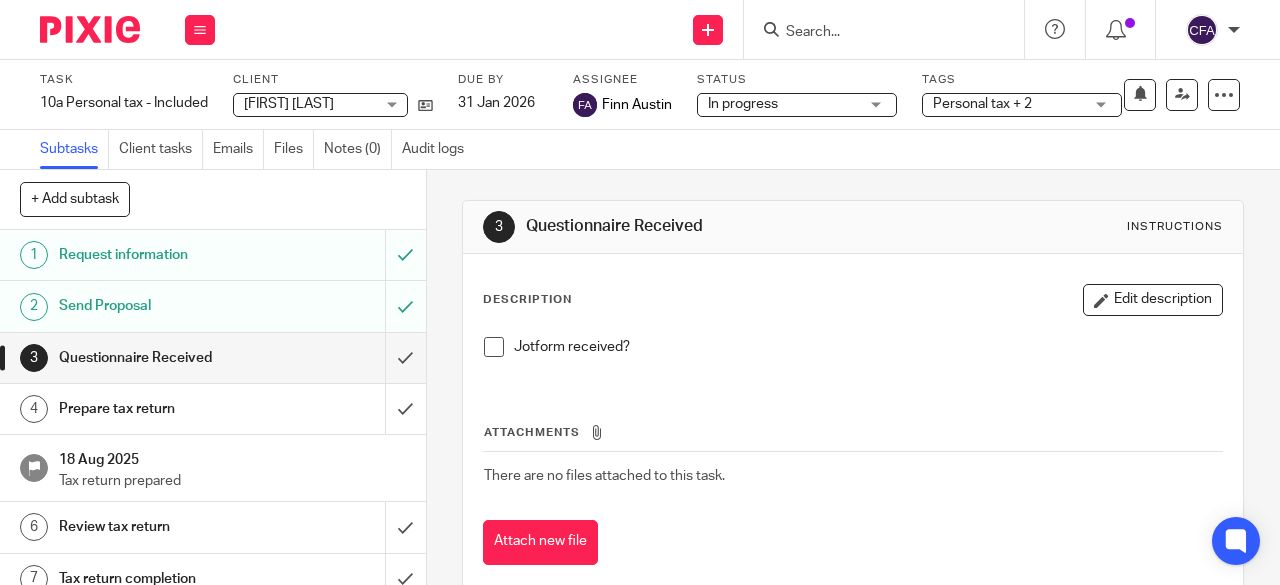scroll, scrollTop: 0, scrollLeft: 0, axis: both 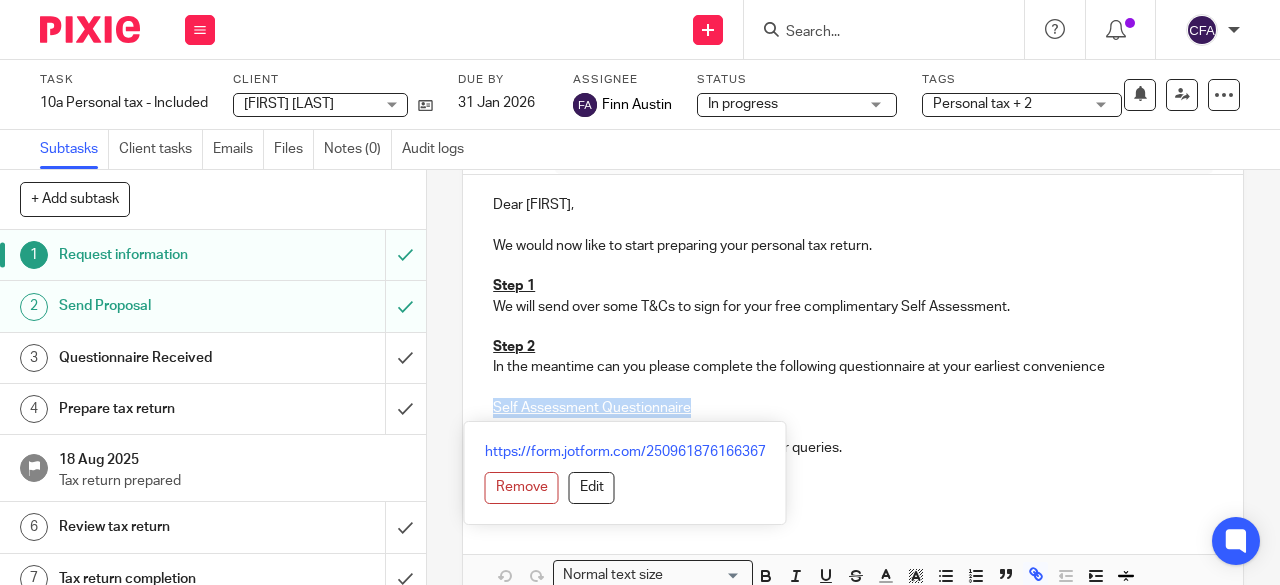 drag, startPoint x: 690, startPoint y: 409, endPoint x: 488, endPoint y: 409, distance: 202 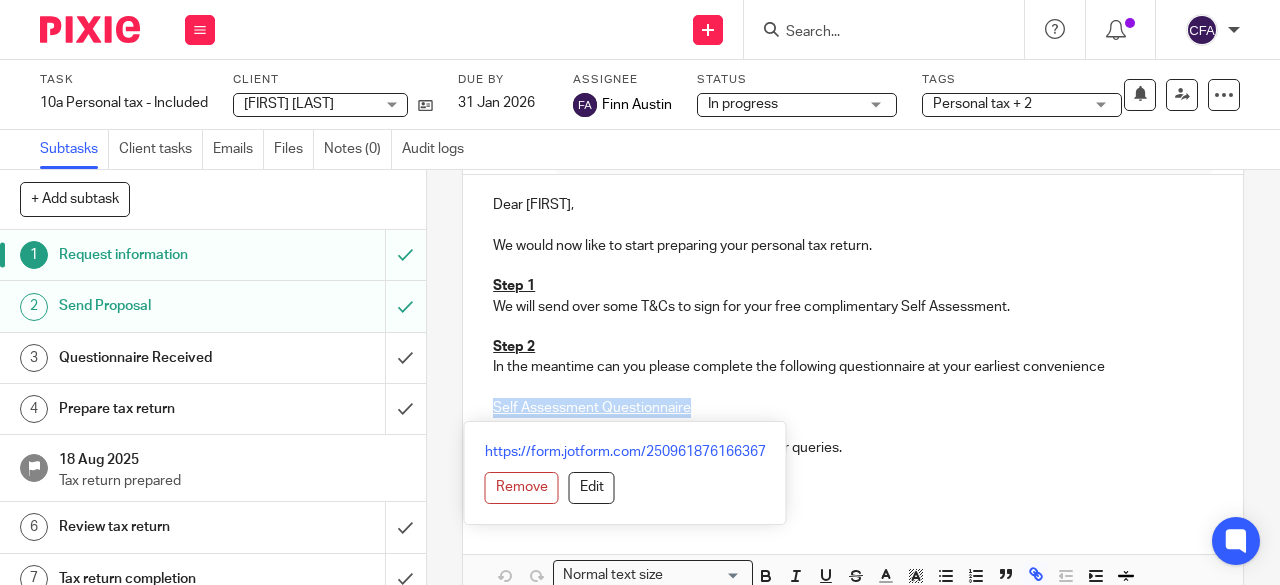 click on "Self Assessment Questionnaire" at bounding box center (853, 408) 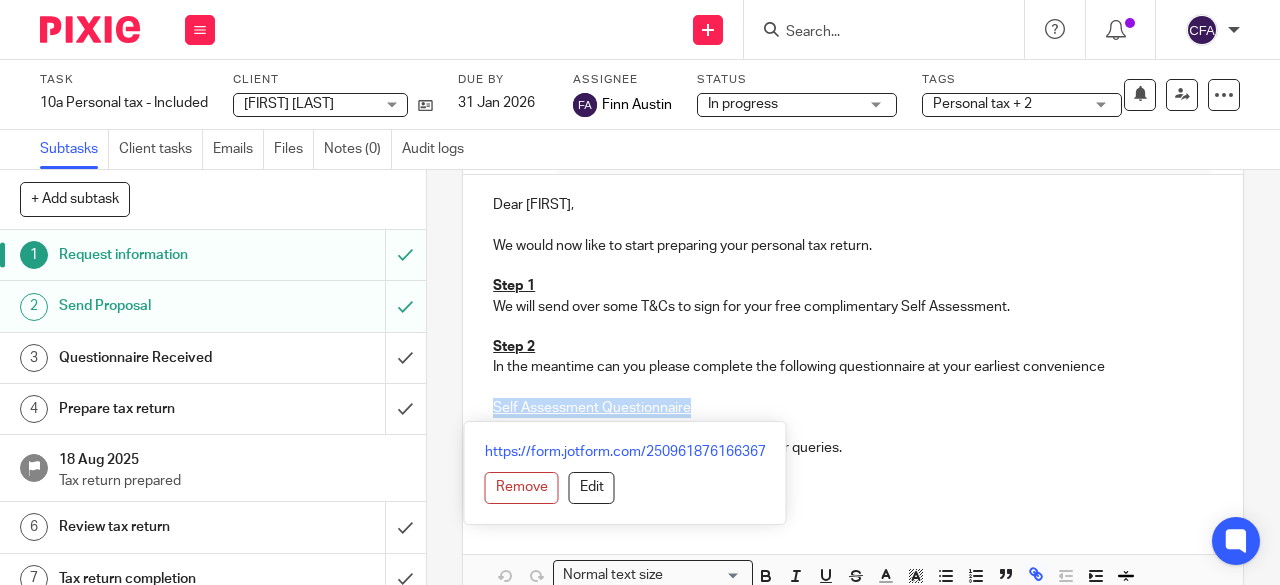 copy on "Self Assessment Questionnaire" 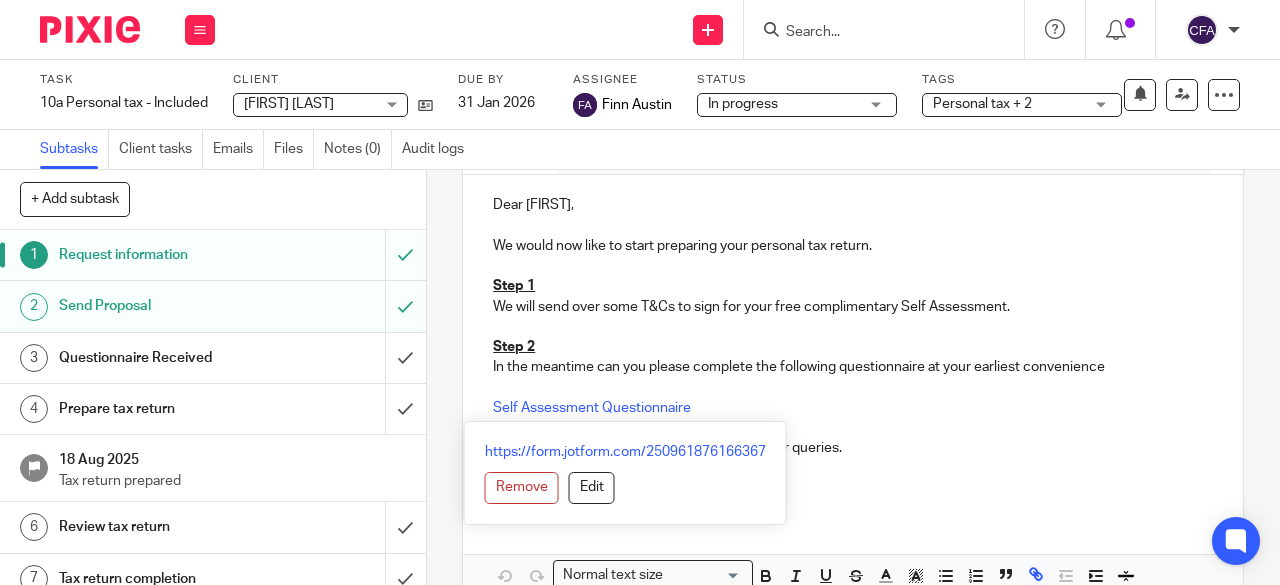 click on "We will send over some T&Cs to sign for your free complimentary Self Assessment." at bounding box center [853, 307] 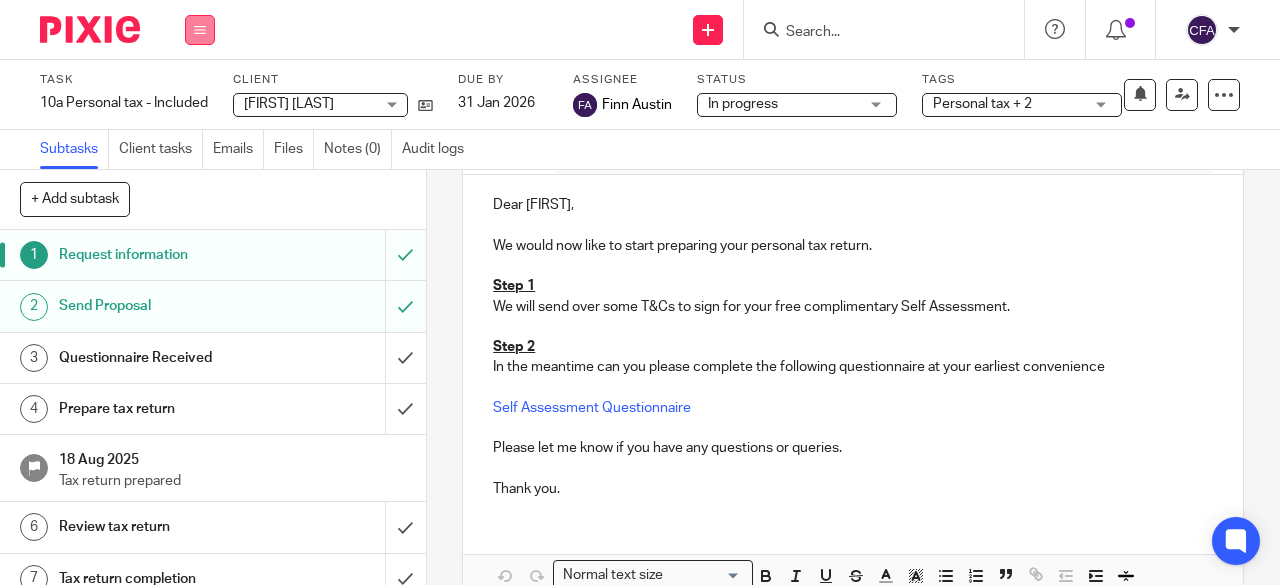 click at bounding box center (200, 30) 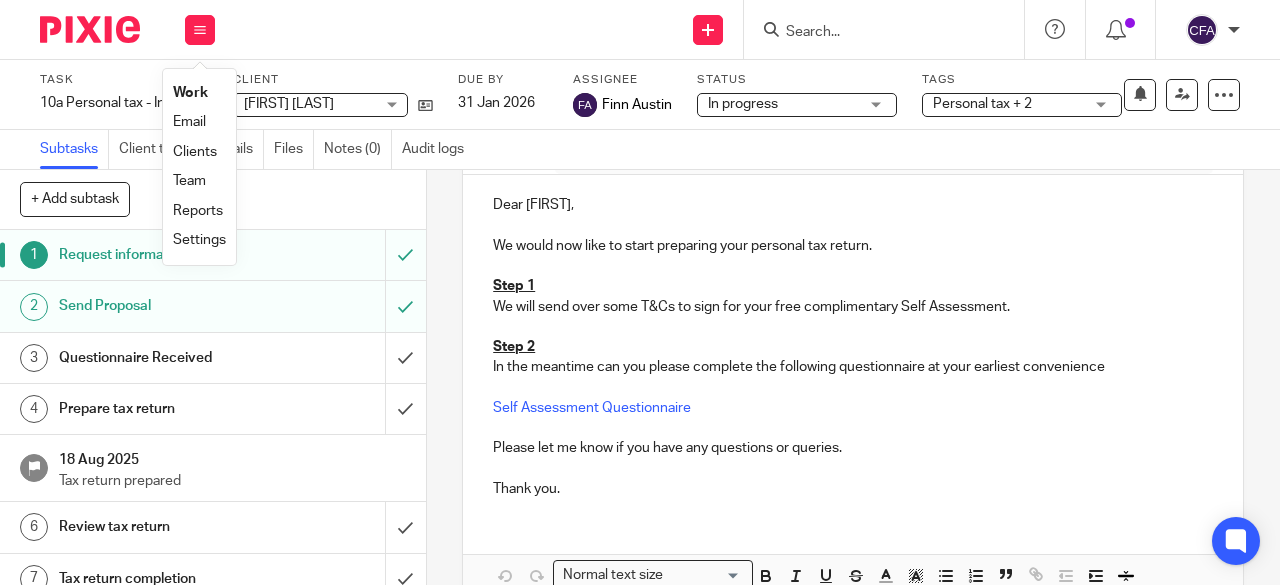 click on "Work" at bounding box center [190, 93] 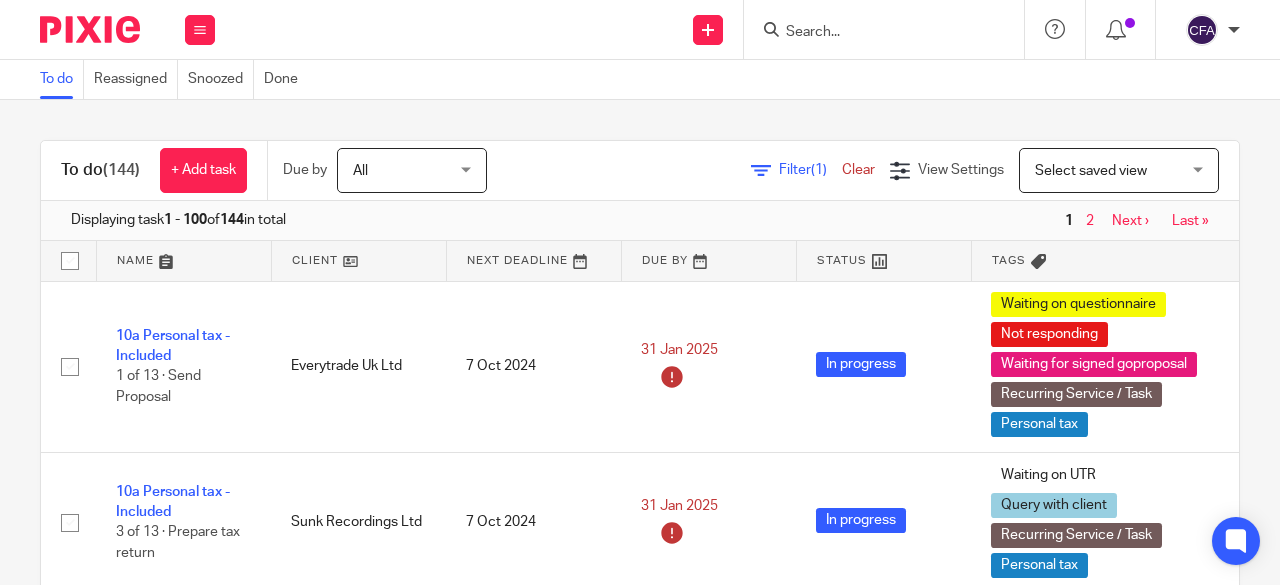 scroll, scrollTop: 0, scrollLeft: 0, axis: both 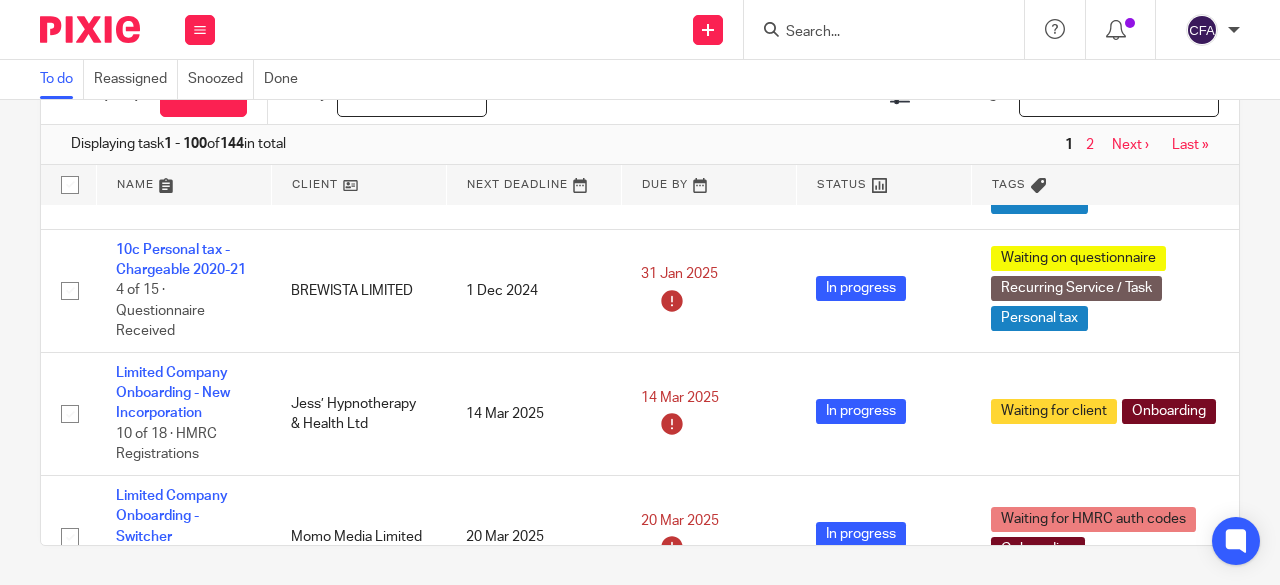click at bounding box center [874, 33] 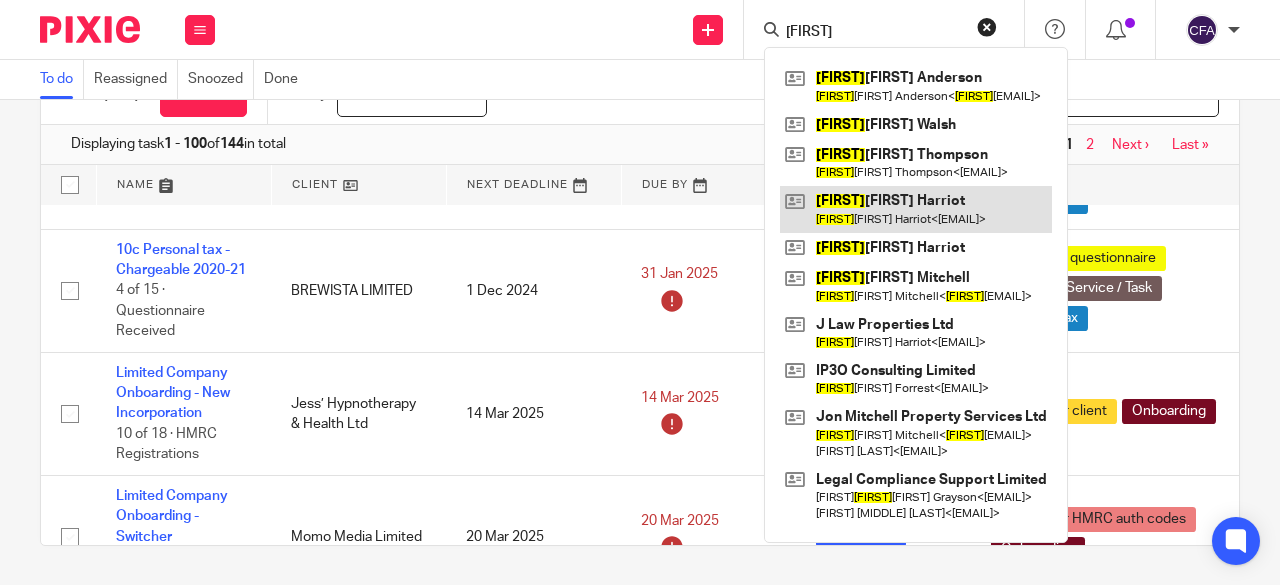 type on "michel" 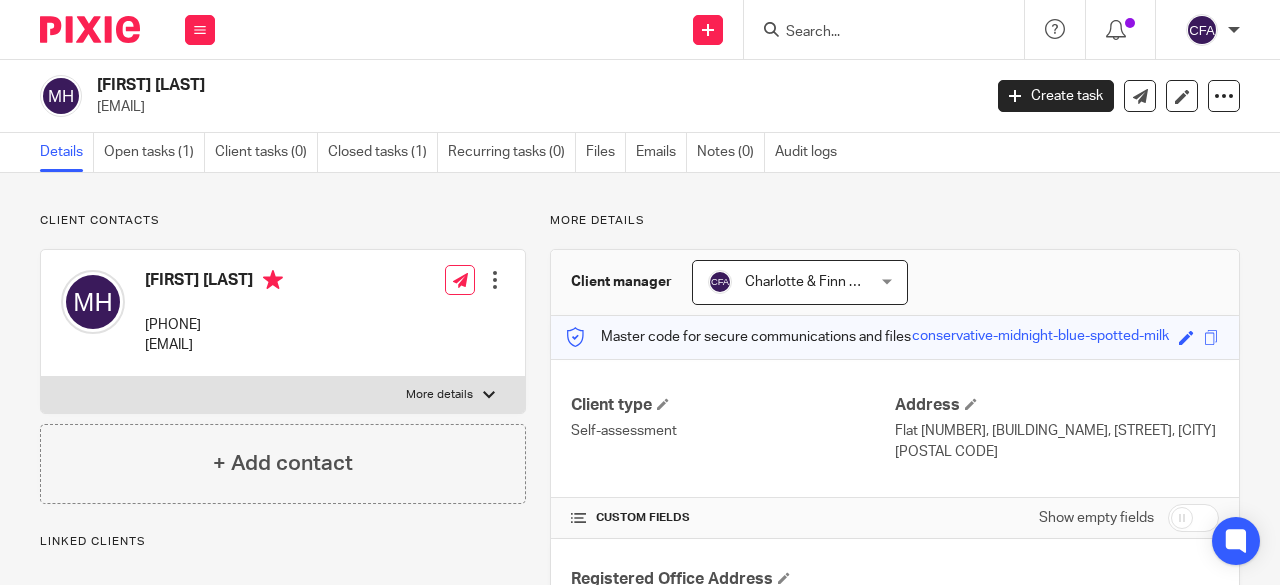scroll, scrollTop: 0, scrollLeft: 0, axis: both 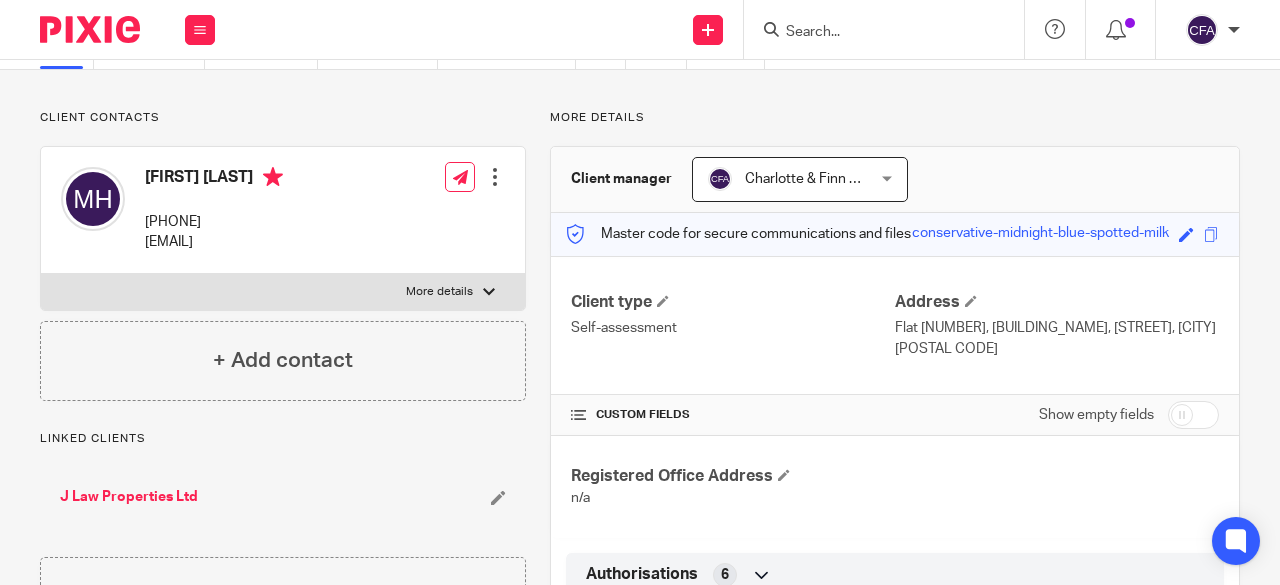 click on "Client contacts
[FIRST] [LAST]
[PHONE]
[EMAIL]
Edit contact
Create client from contact
Export data
Delete contact
More details
Xama Hub 01) URL" at bounding box center (640, 1160) 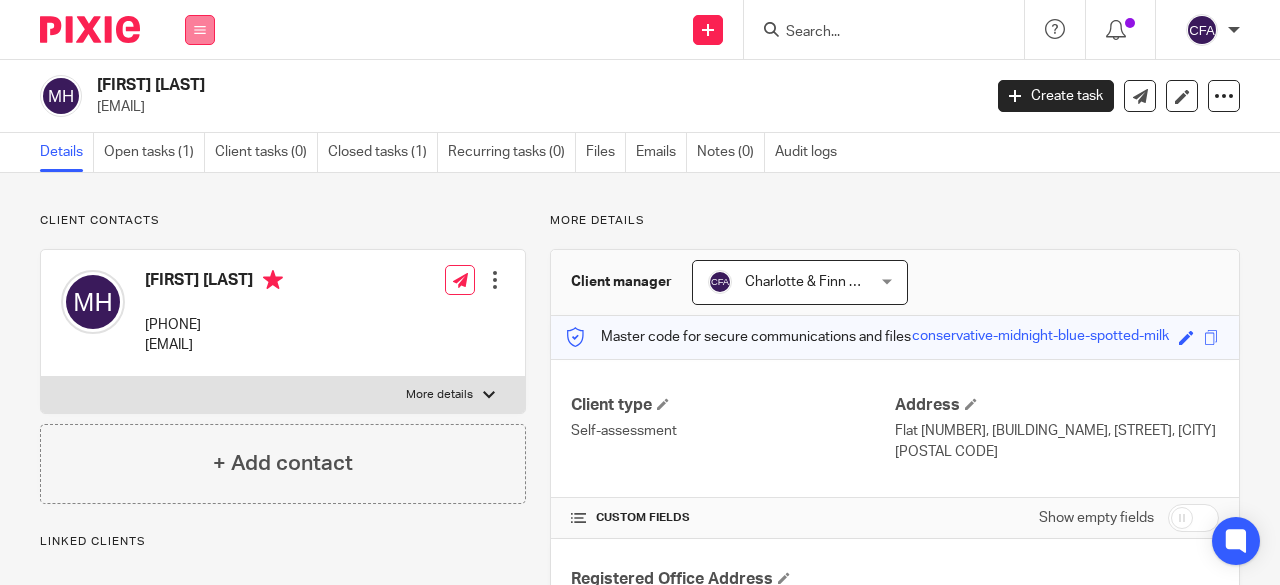 click at bounding box center [200, 30] 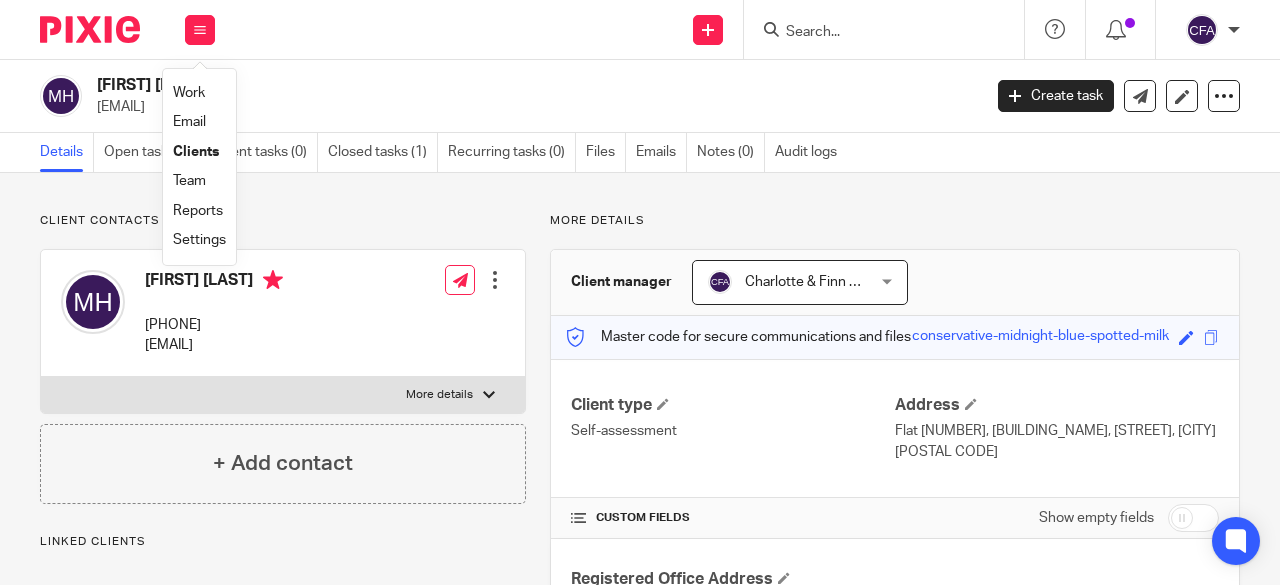 click on "Work" at bounding box center (189, 93) 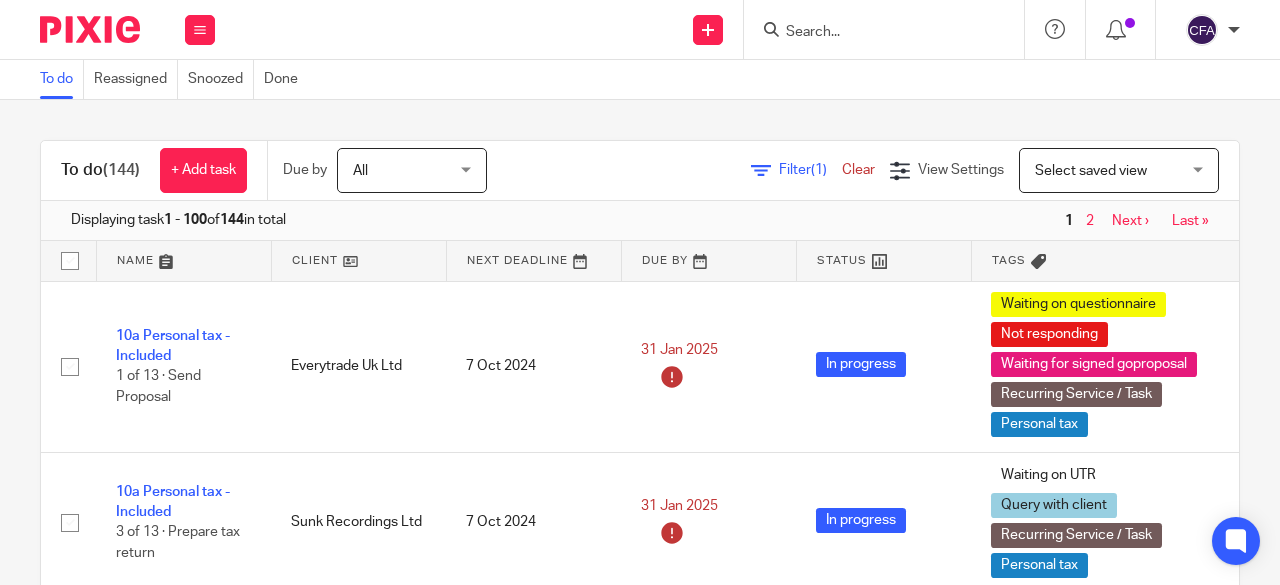 scroll, scrollTop: 0, scrollLeft: 0, axis: both 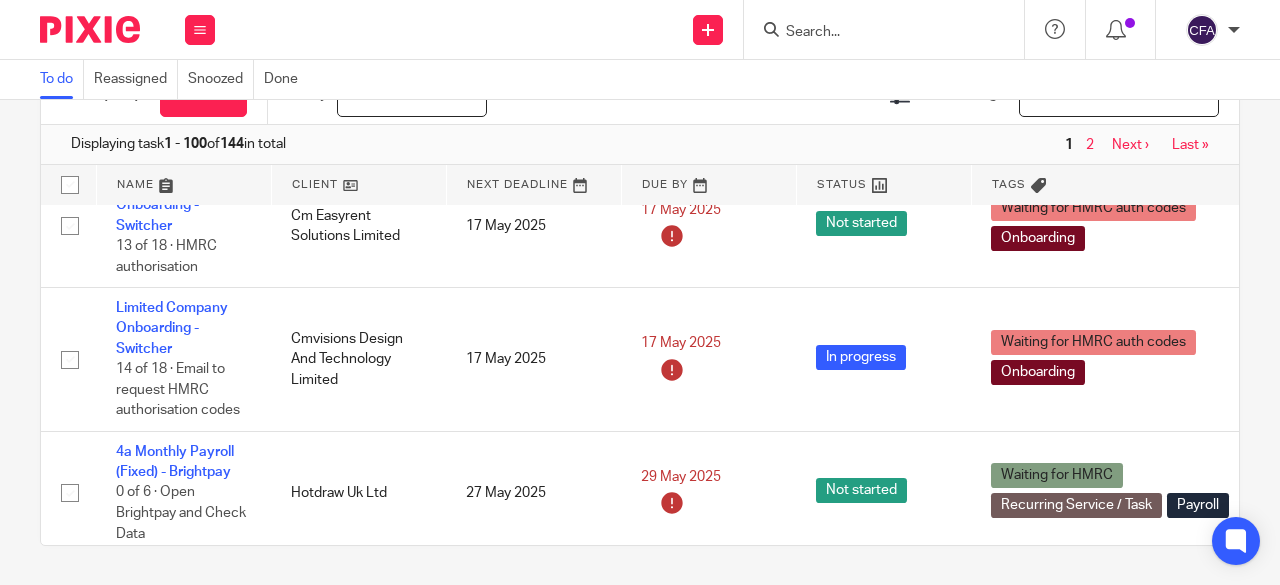 click at bounding box center (874, 33) 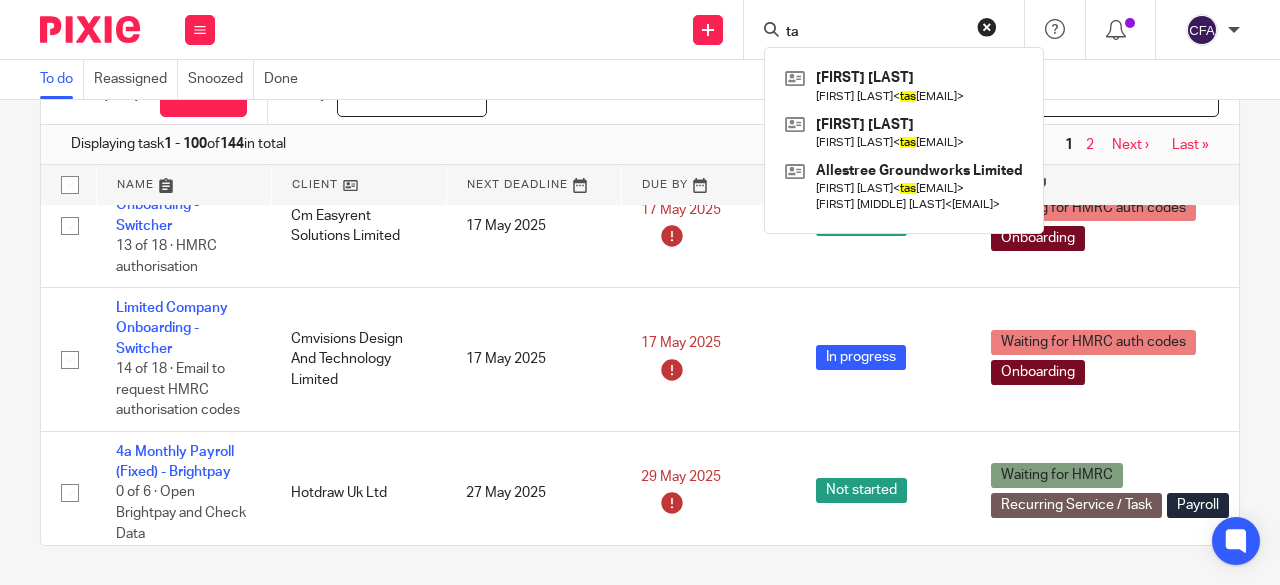 type on "t" 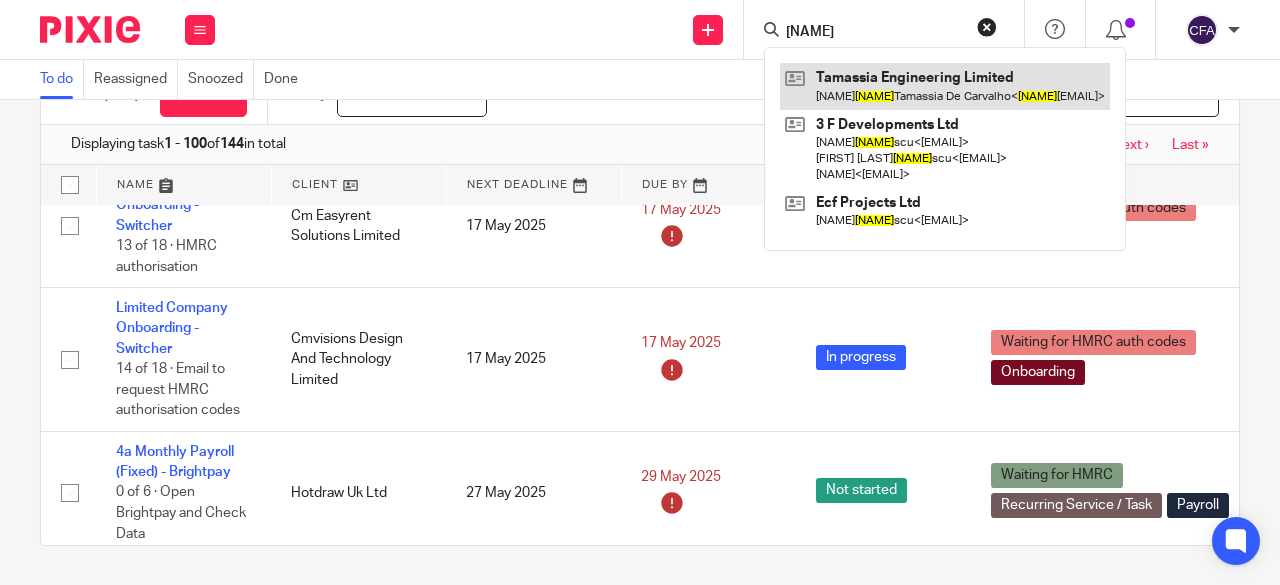 type on "felipe" 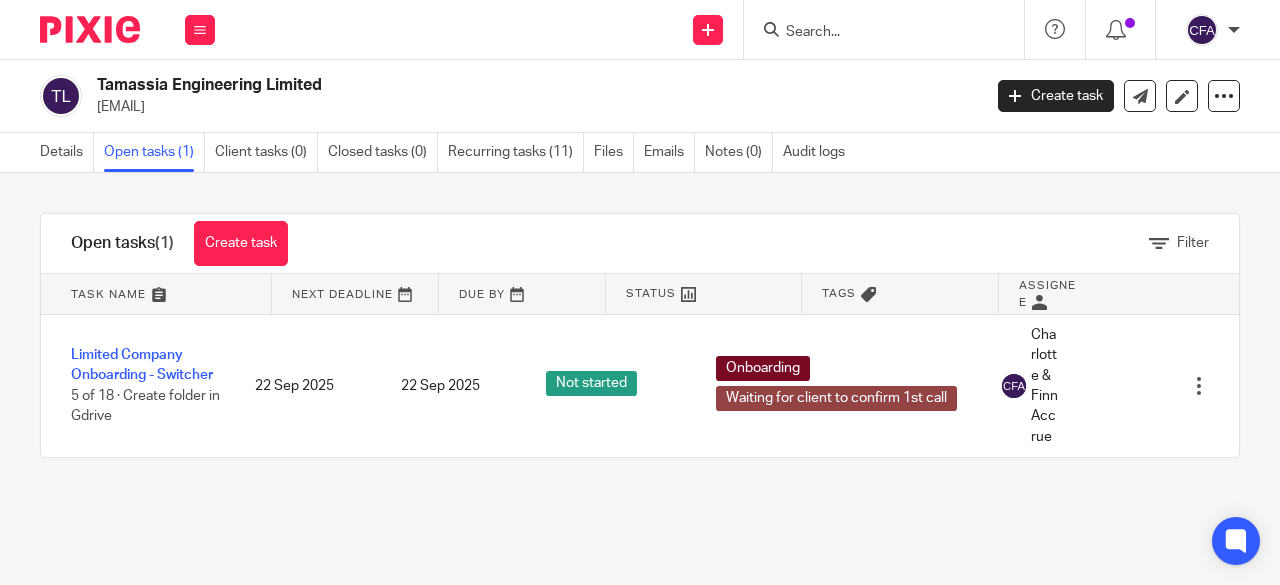 scroll, scrollTop: 0, scrollLeft: 0, axis: both 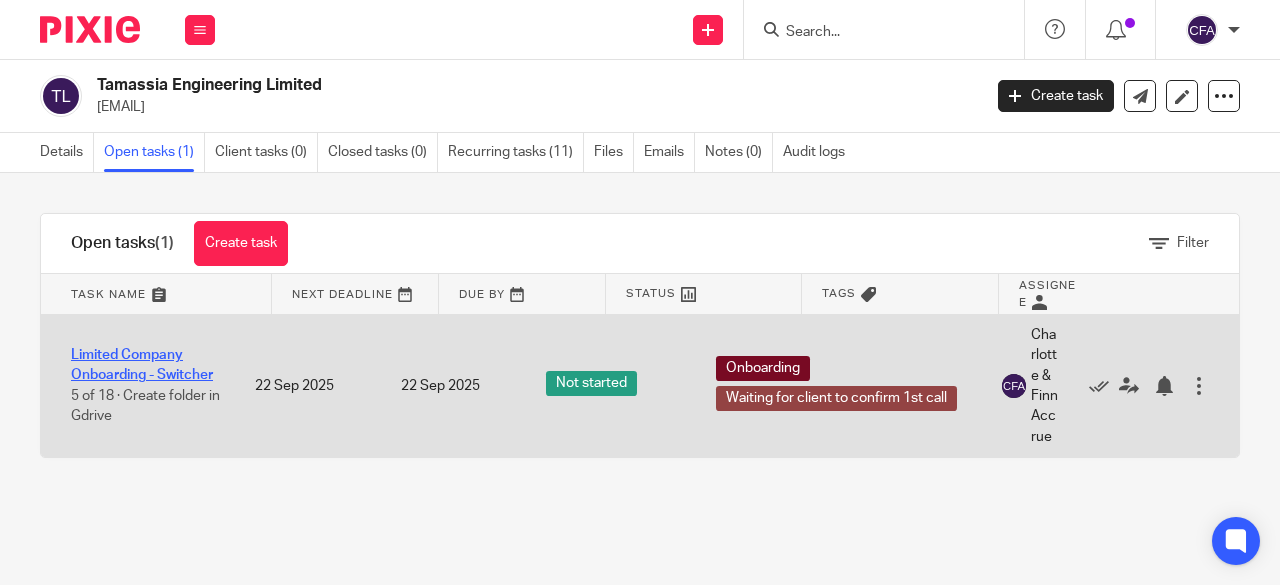 click on "Limited Company Onboarding - Switcher" at bounding box center [142, 365] 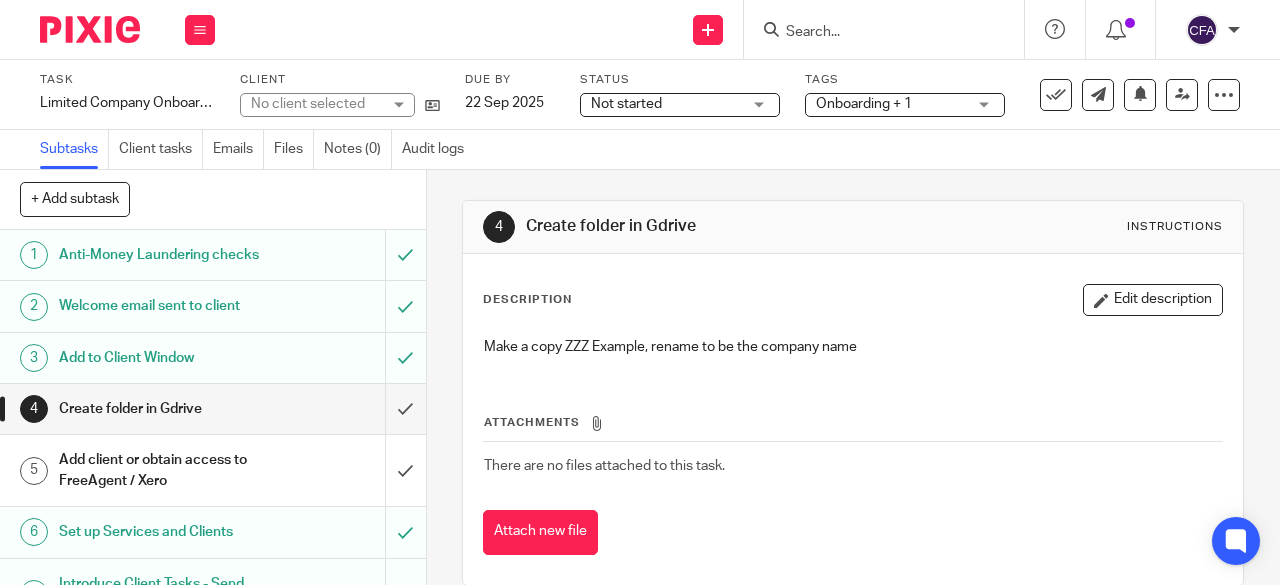 scroll, scrollTop: 0, scrollLeft: 0, axis: both 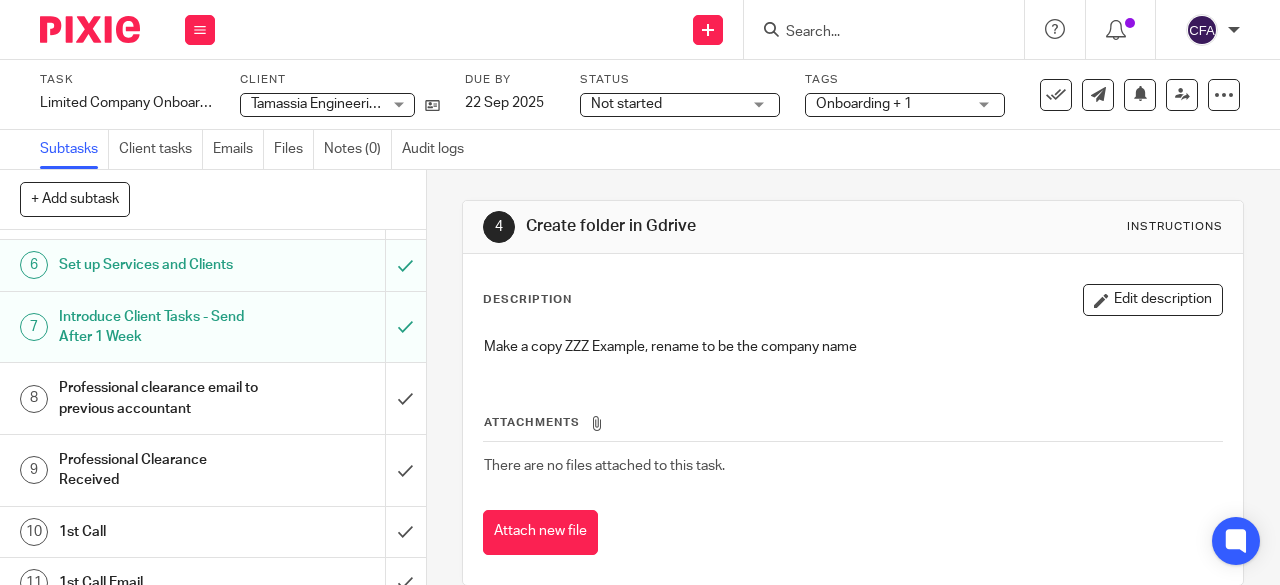 click on "Professional clearance email to previous accountant" at bounding box center (161, 398) 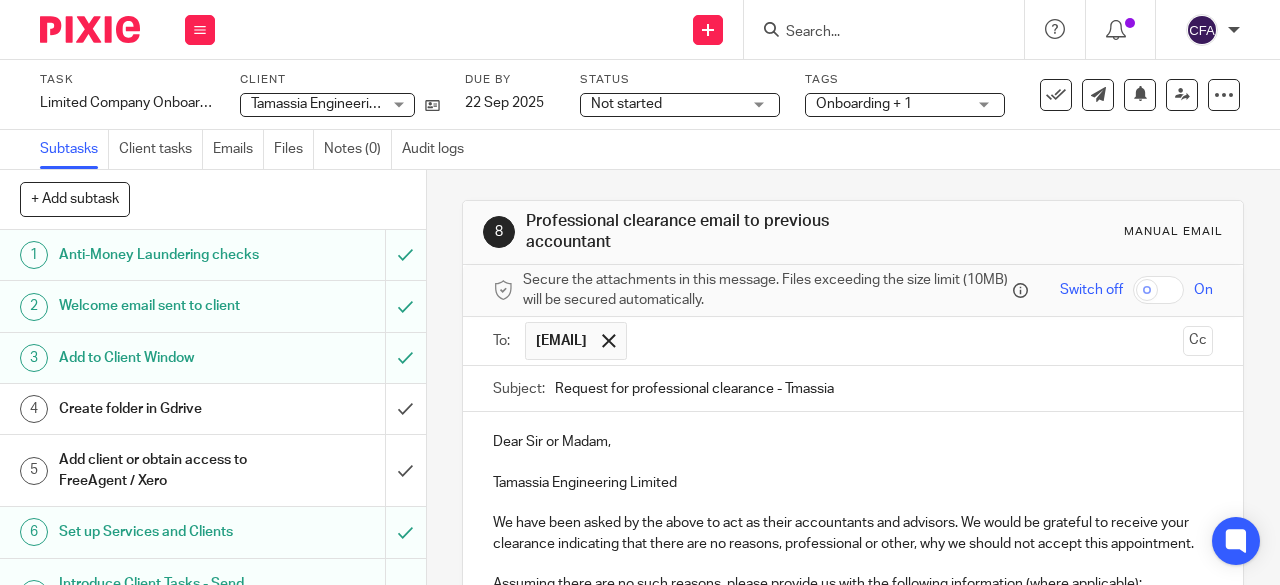 scroll, scrollTop: 0, scrollLeft: 0, axis: both 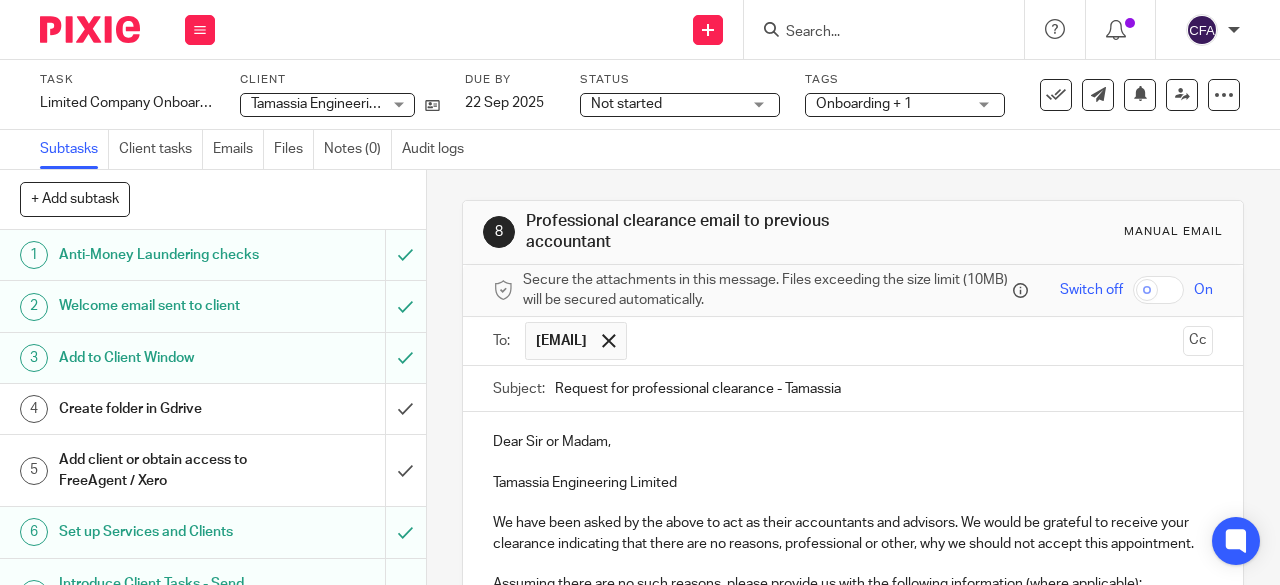 click on "Request for professional clearance - Tamassia" at bounding box center [884, 388] 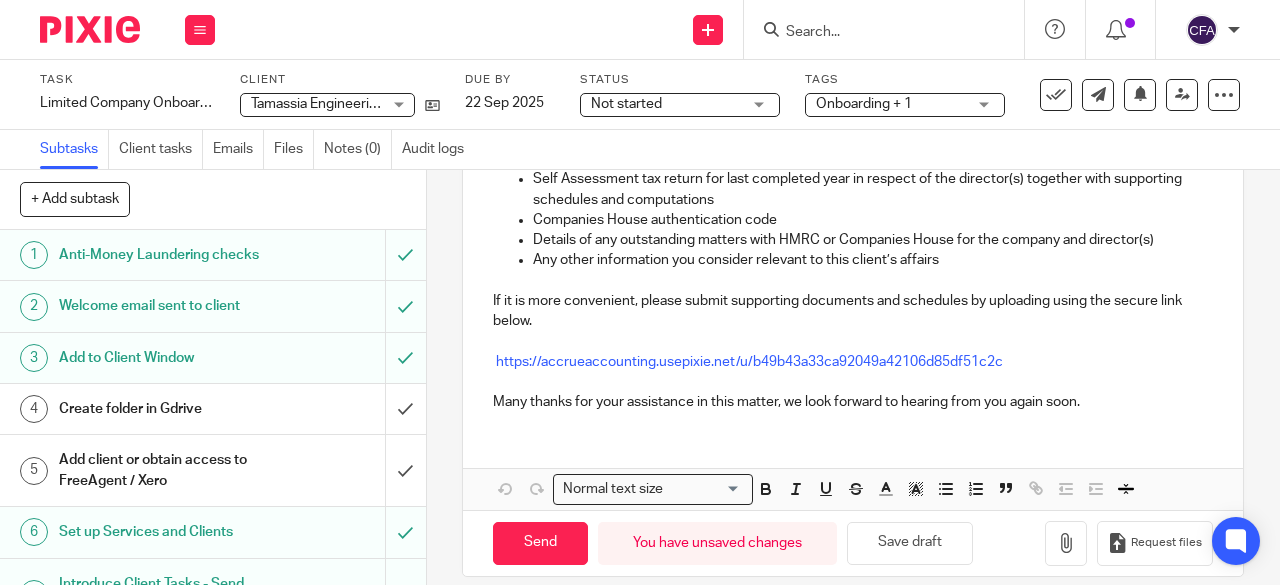 scroll, scrollTop: 693, scrollLeft: 0, axis: vertical 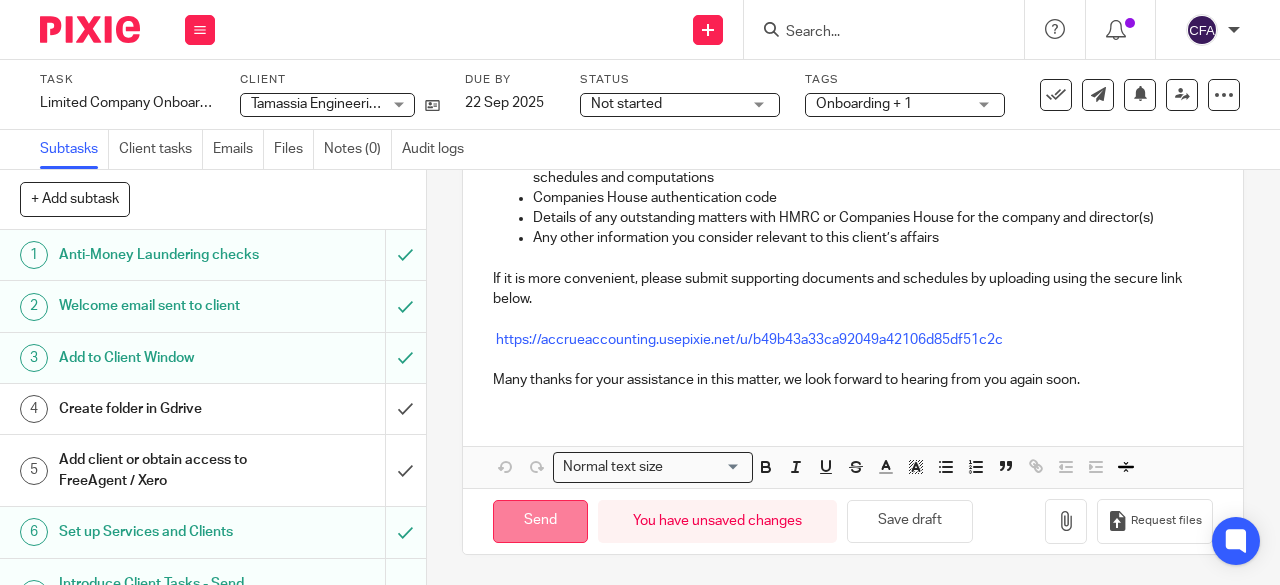 type on "Request for professional clearance - Tamassia Engineering Limited" 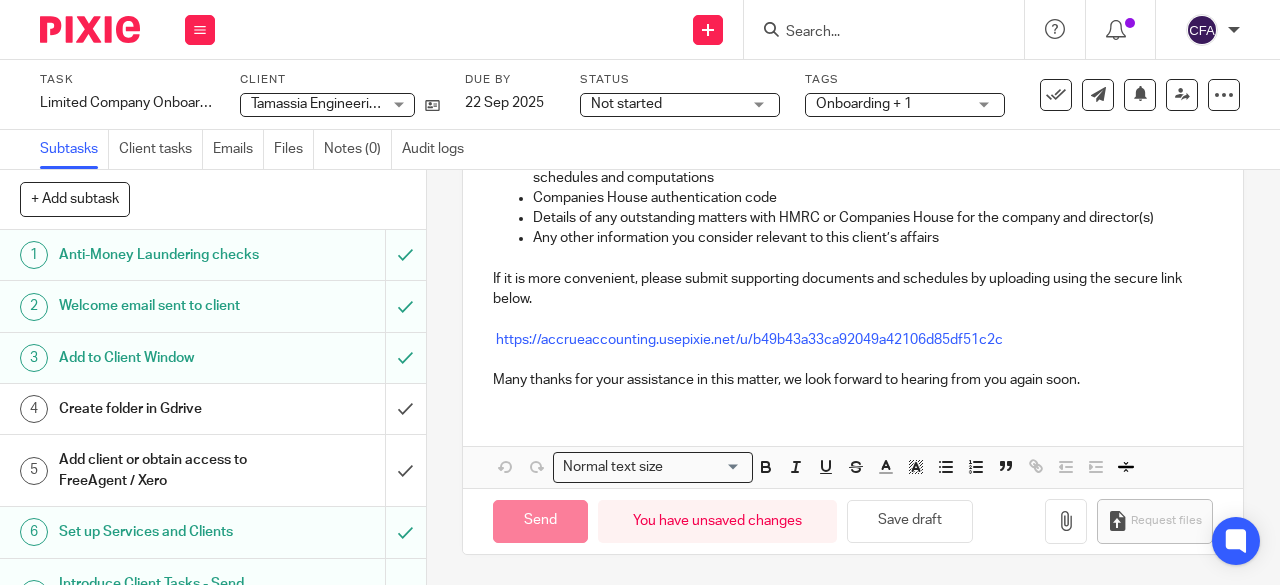 type on "Sent" 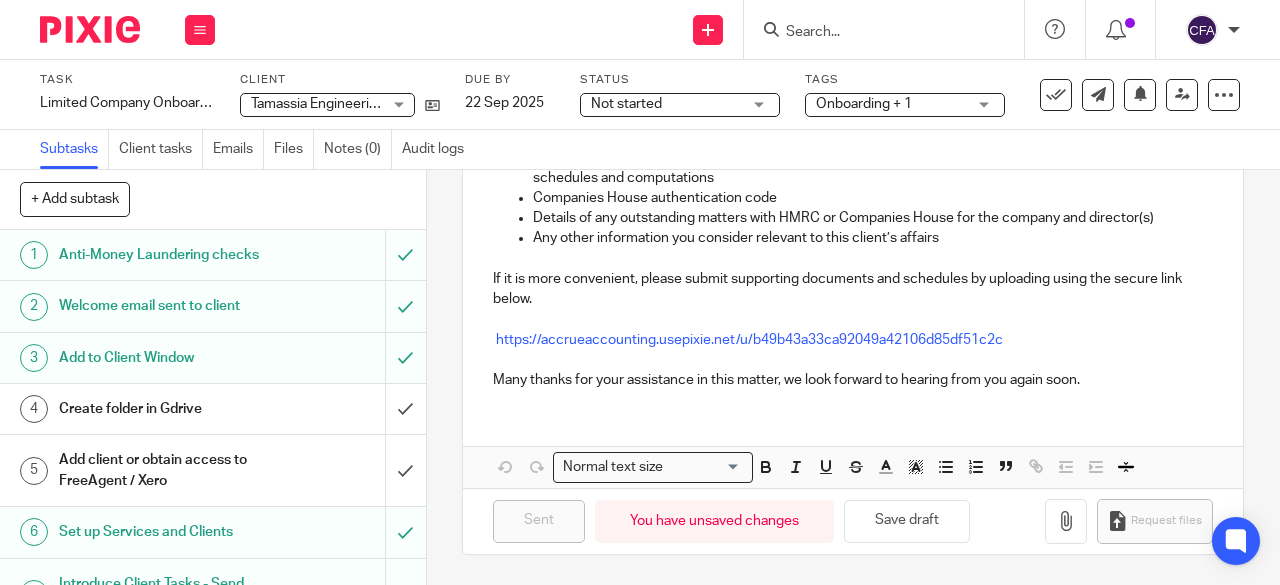 click at bounding box center [890, 29] 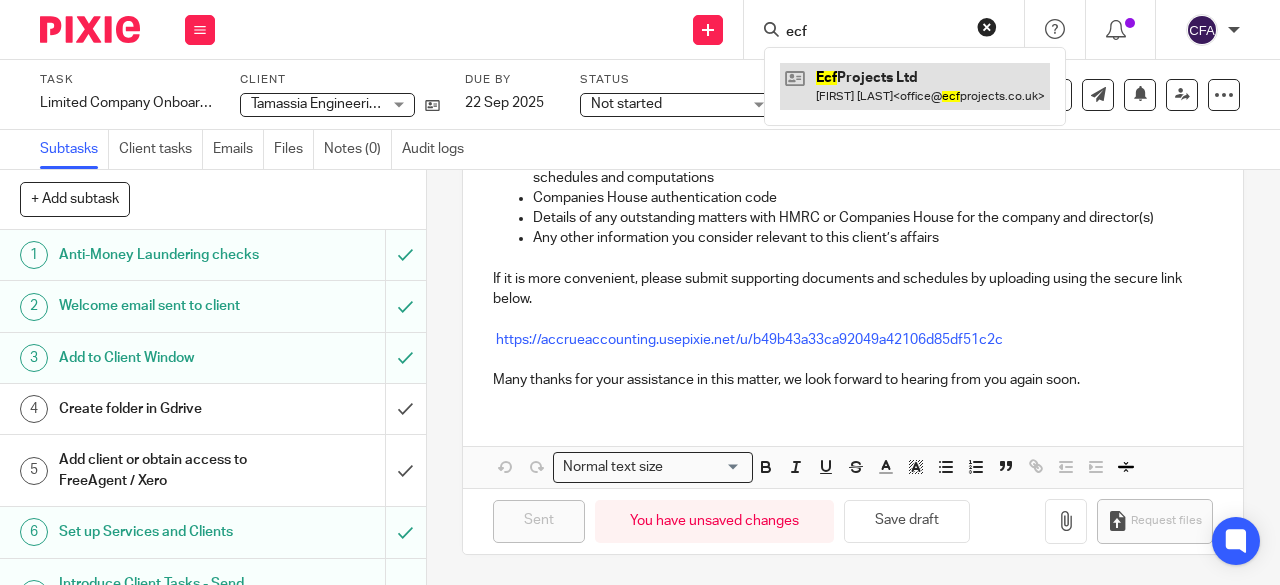 type on "ecf" 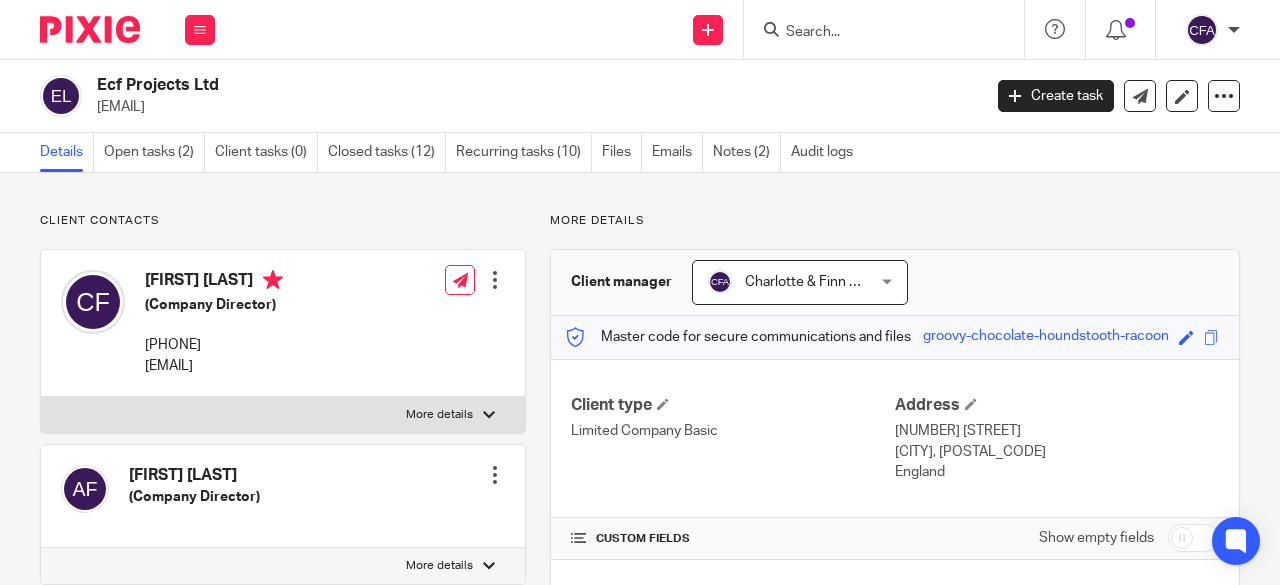 scroll, scrollTop: 0, scrollLeft: 0, axis: both 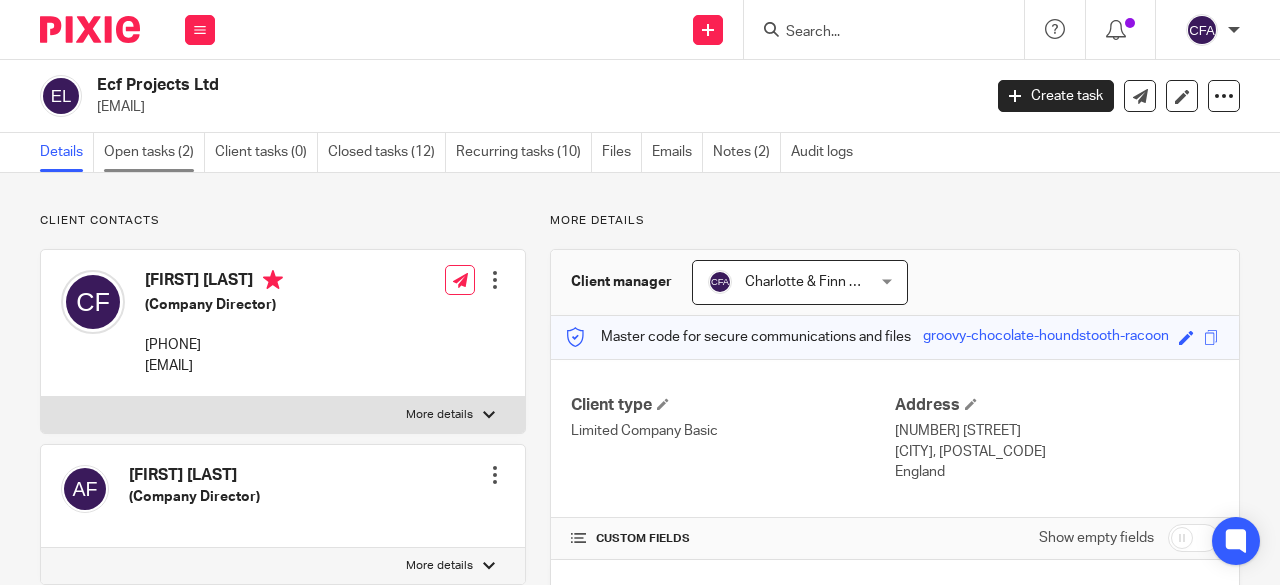 click on "Open tasks (2)" at bounding box center [154, 152] 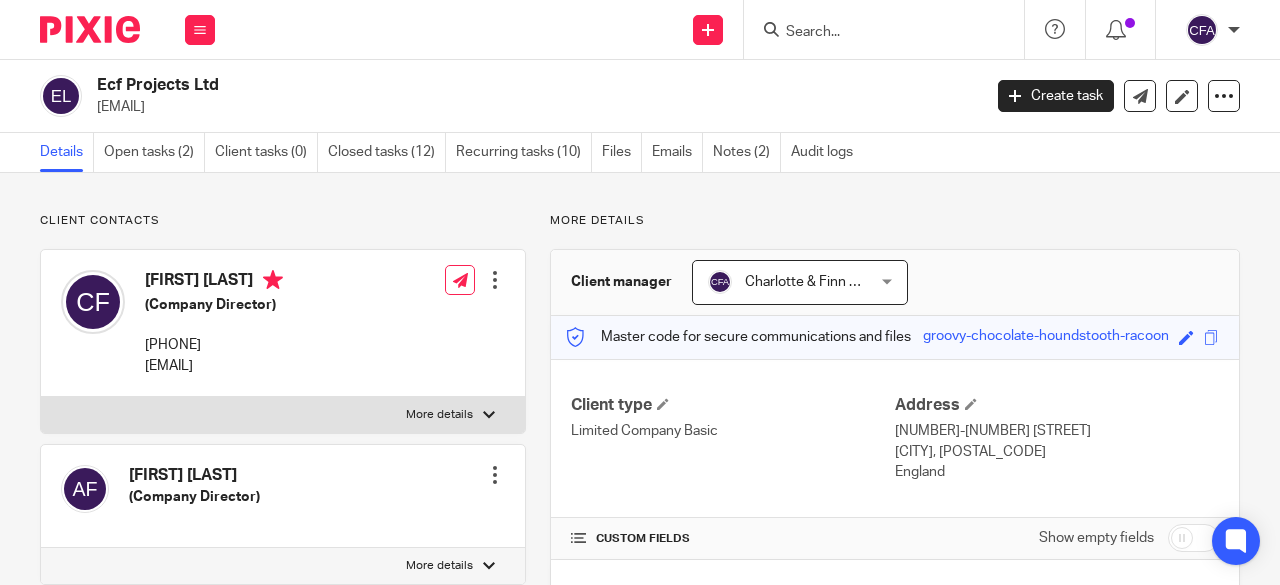 scroll, scrollTop: 0, scrollLeft: 0, axis: both 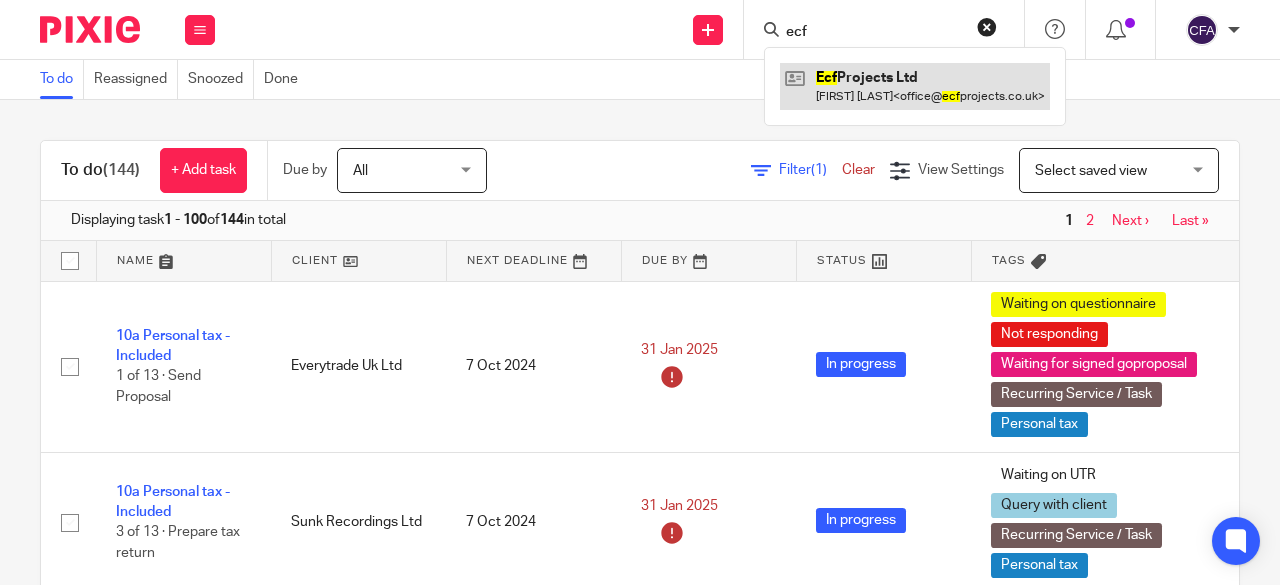 type on "ecf" 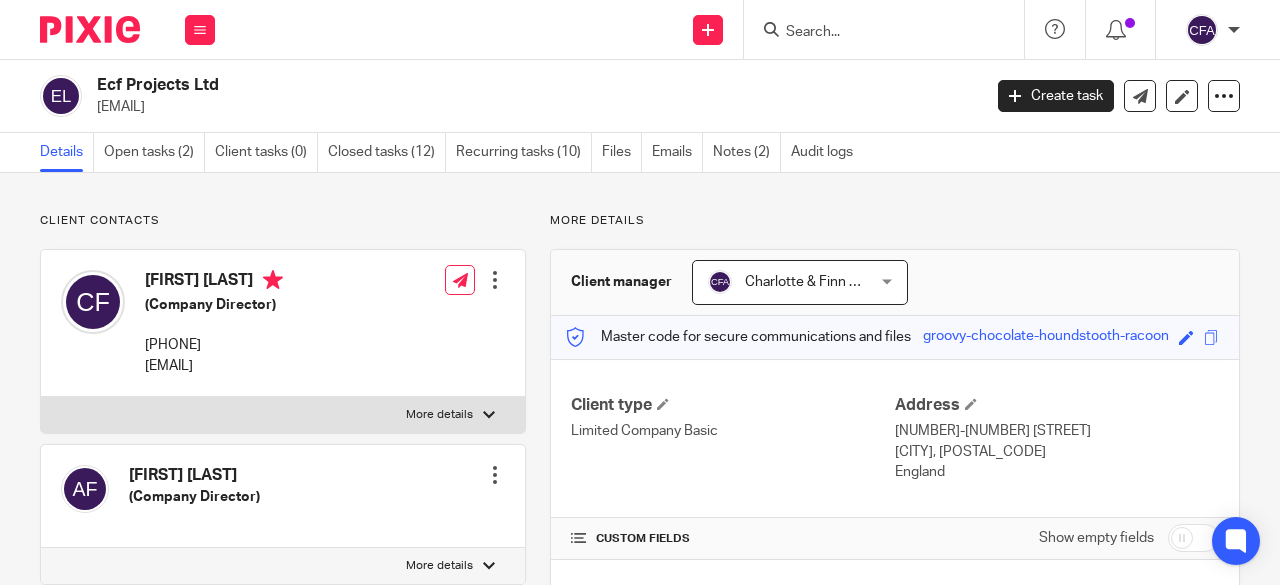 scroll, scrollTop: 0, scrollLeft: 0, axis: both 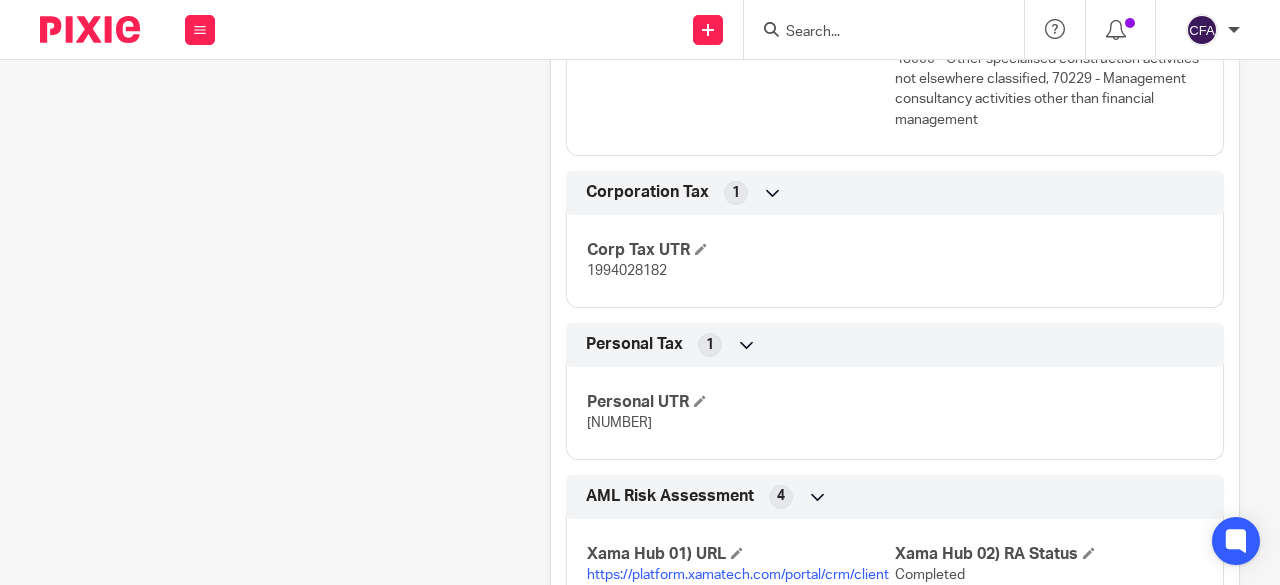 click on "1994028182" at bounding box center [627, 271] 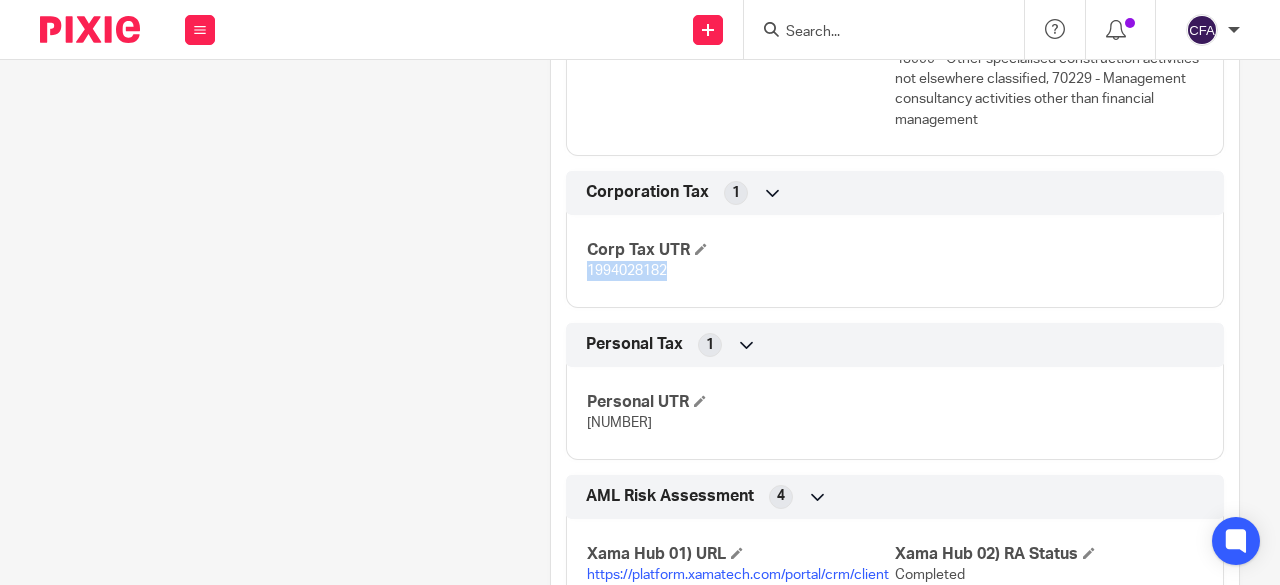 click on "1994028182" at bounding box center [627, 271] 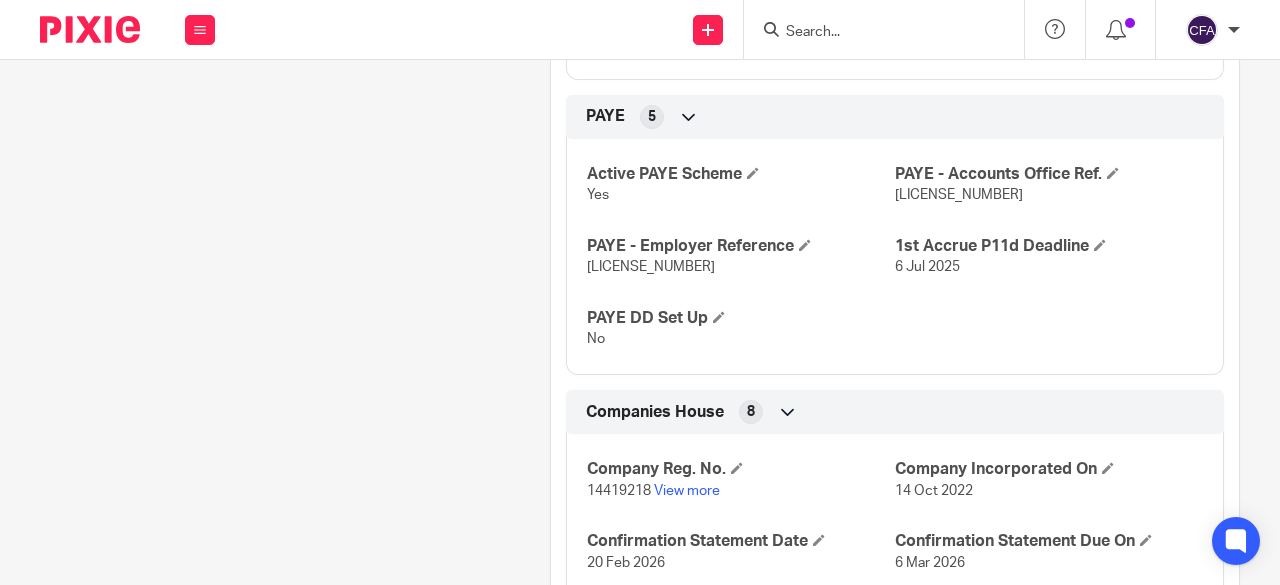 scroll, scrollTop: 949, scrollLeft: 0, axis: vertical 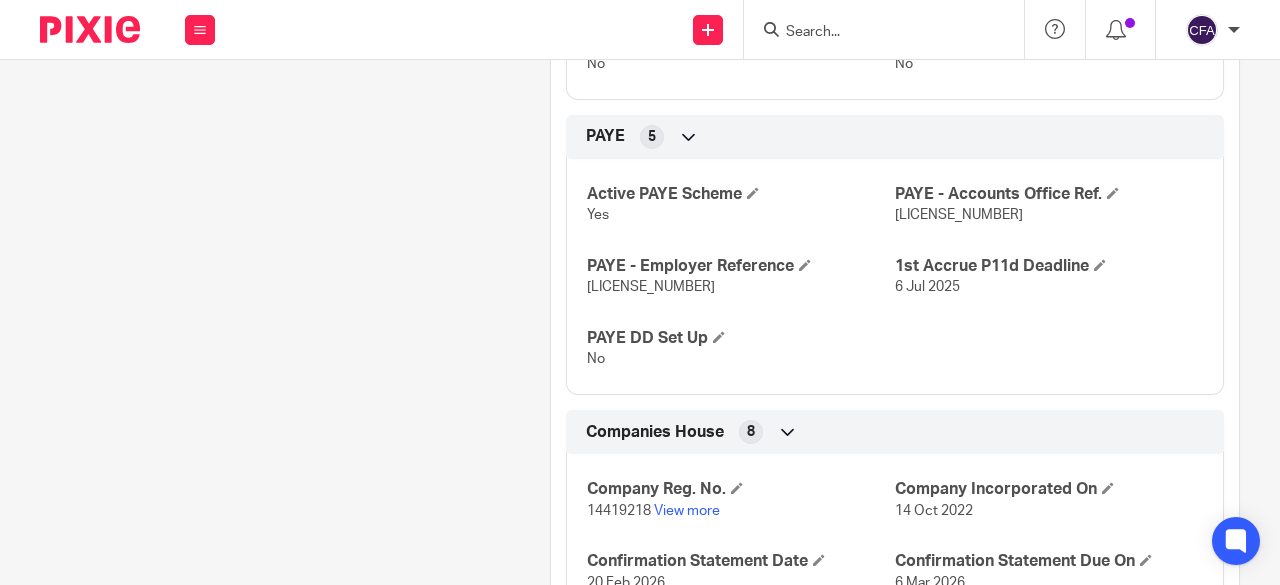 click on "120/BE74907" at bounding box center [651, 287] 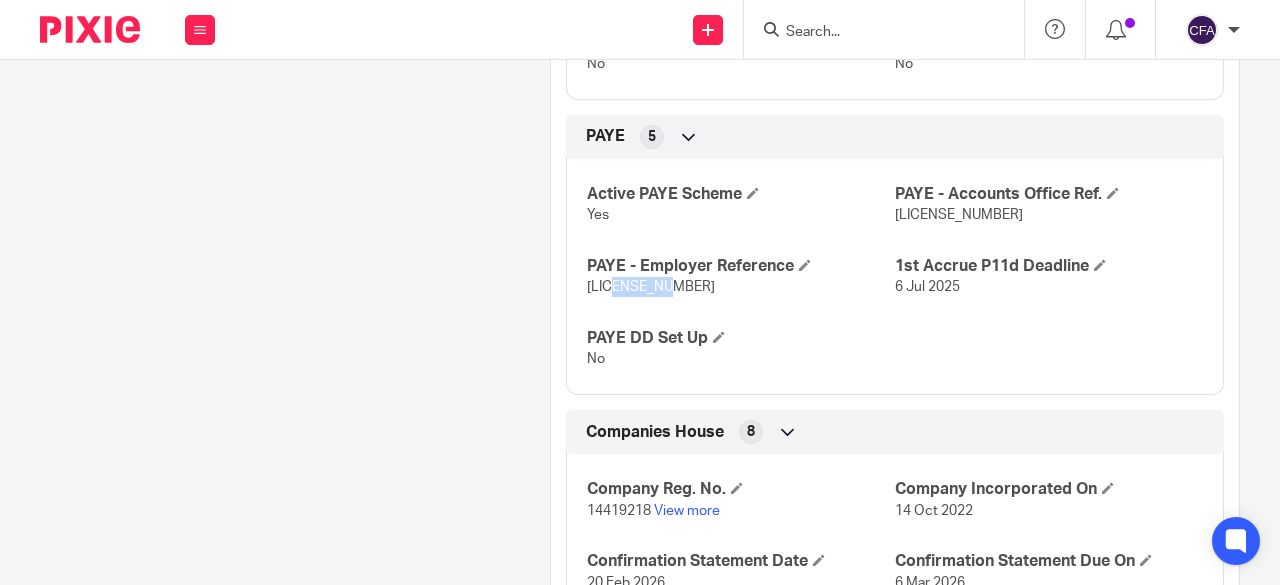 click on "120/BE74907" at bounding box center (651, 287) 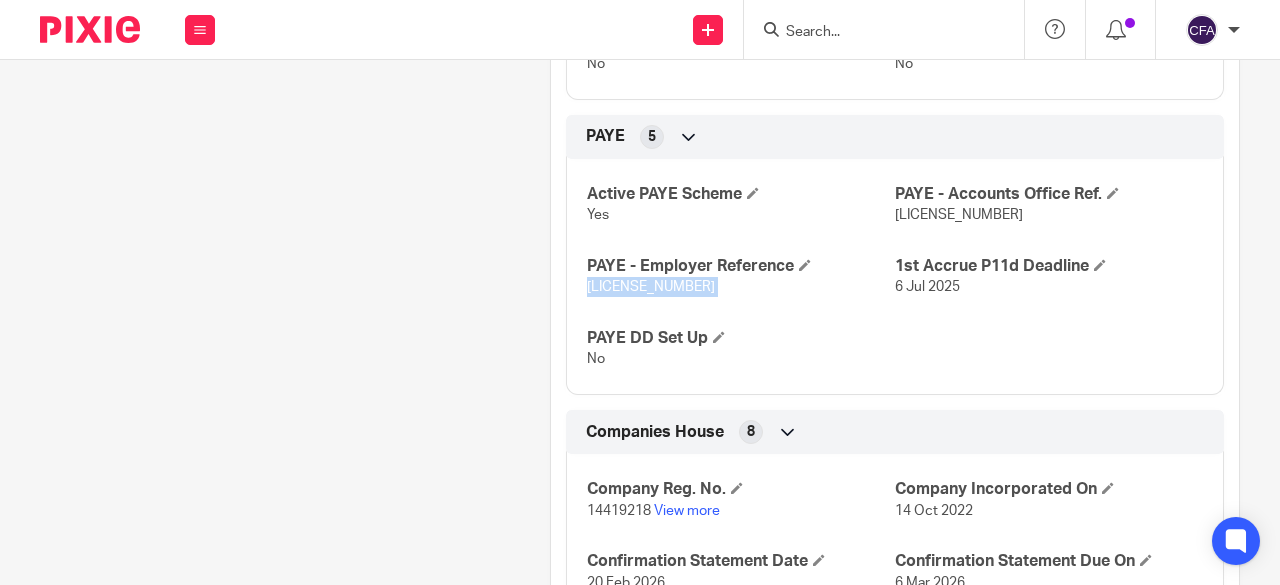 click on "120/BE74907" at bounding box center [651, 287] 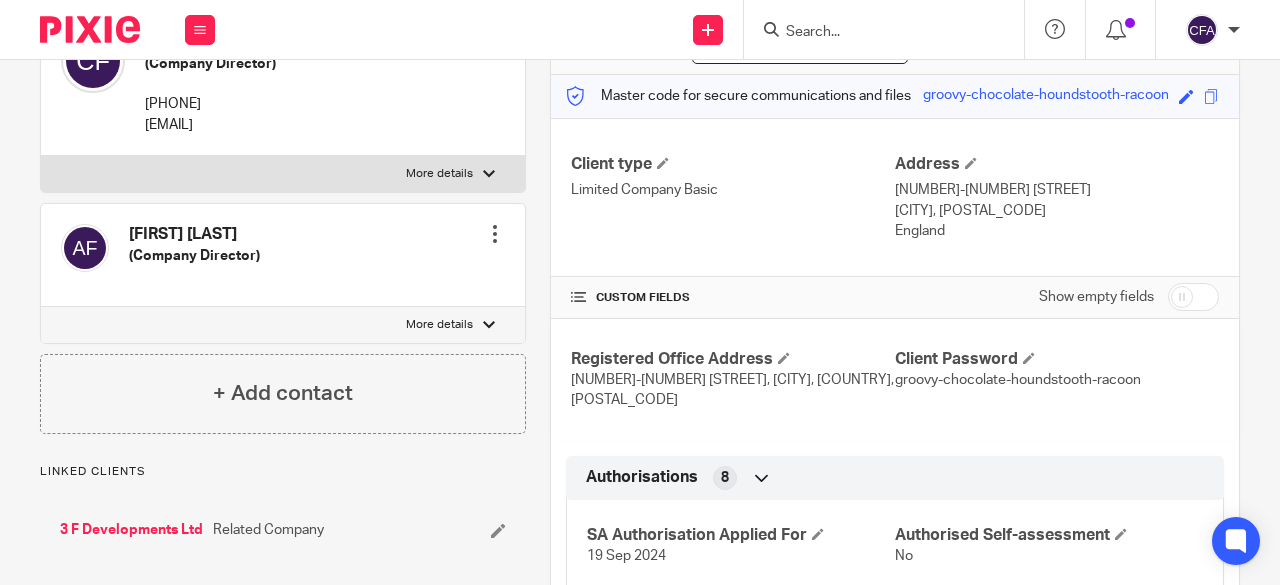 scroll, scrollTop: 247, scrollLeft: 0, axis: vertical 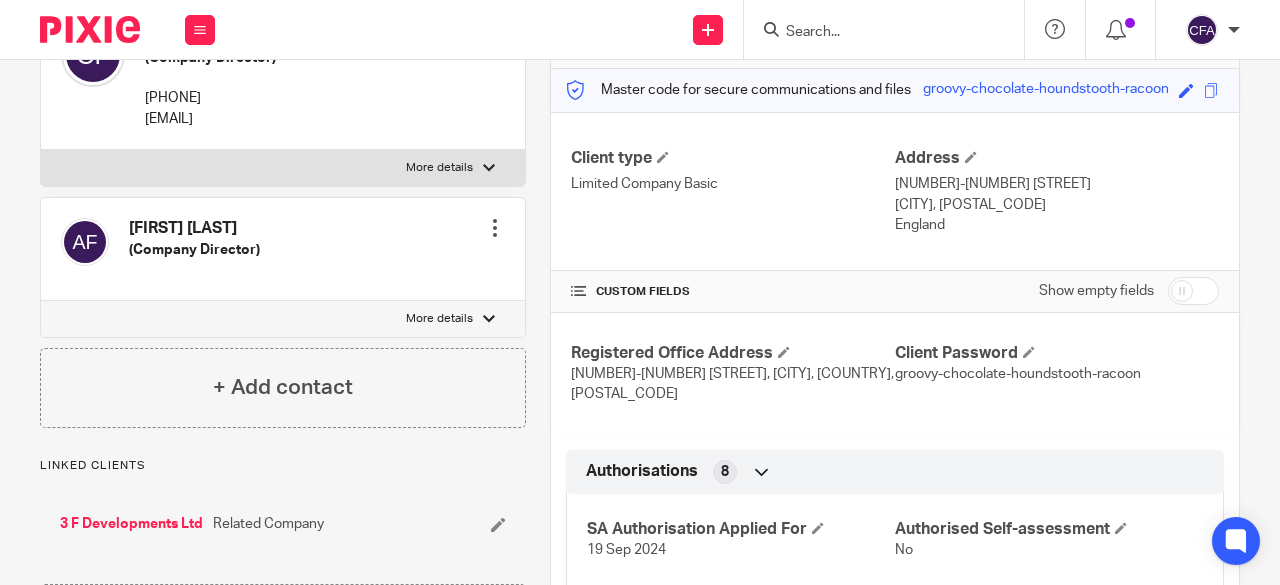 drag, startPoint x: 940, startPoint y: 201, endPoint x: 1014, endPoint y: 209, distance: 74.431175 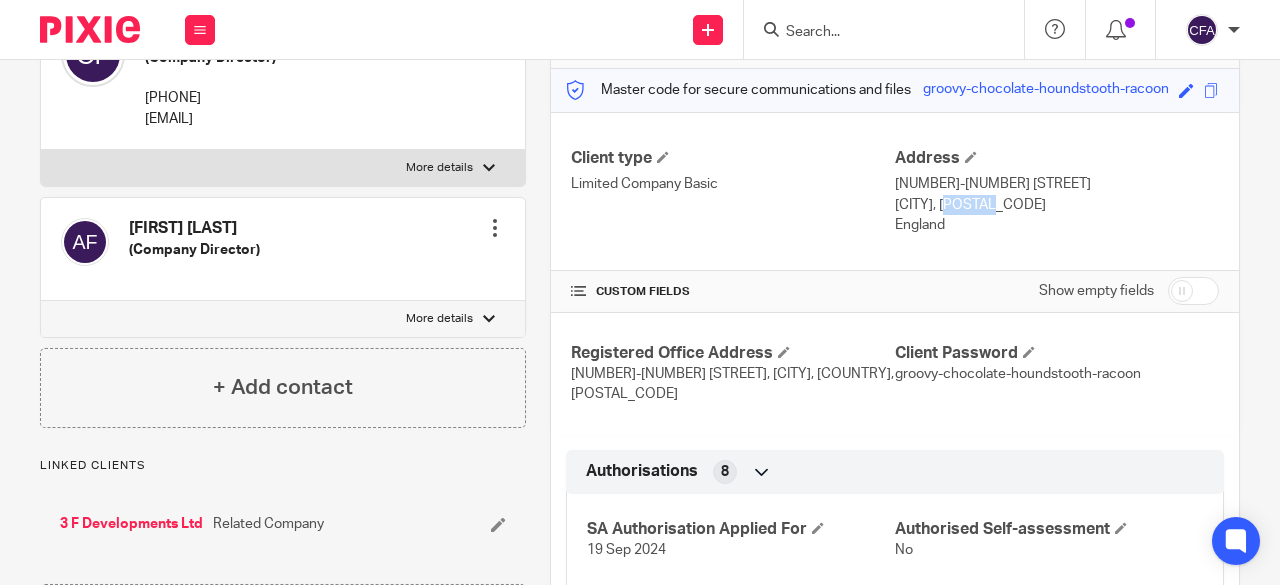 click on "[CITY], [POSTAL_CODE]" at bounding box center (1057, 205) 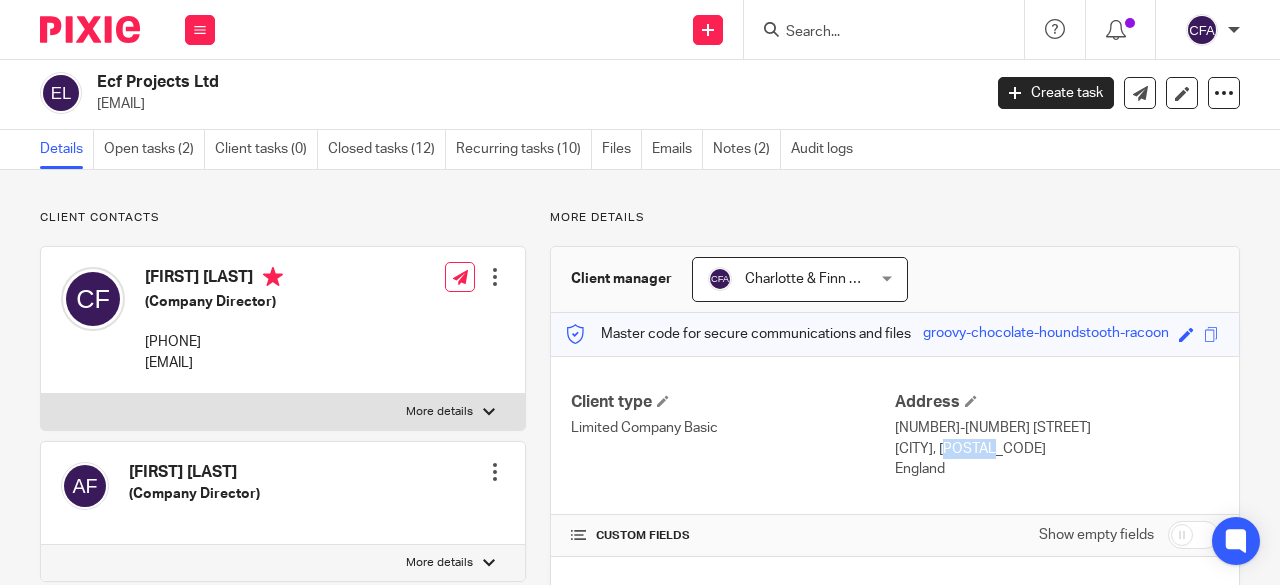 scroll, scrollTop: 0, scrollLeft: 0, axis: both 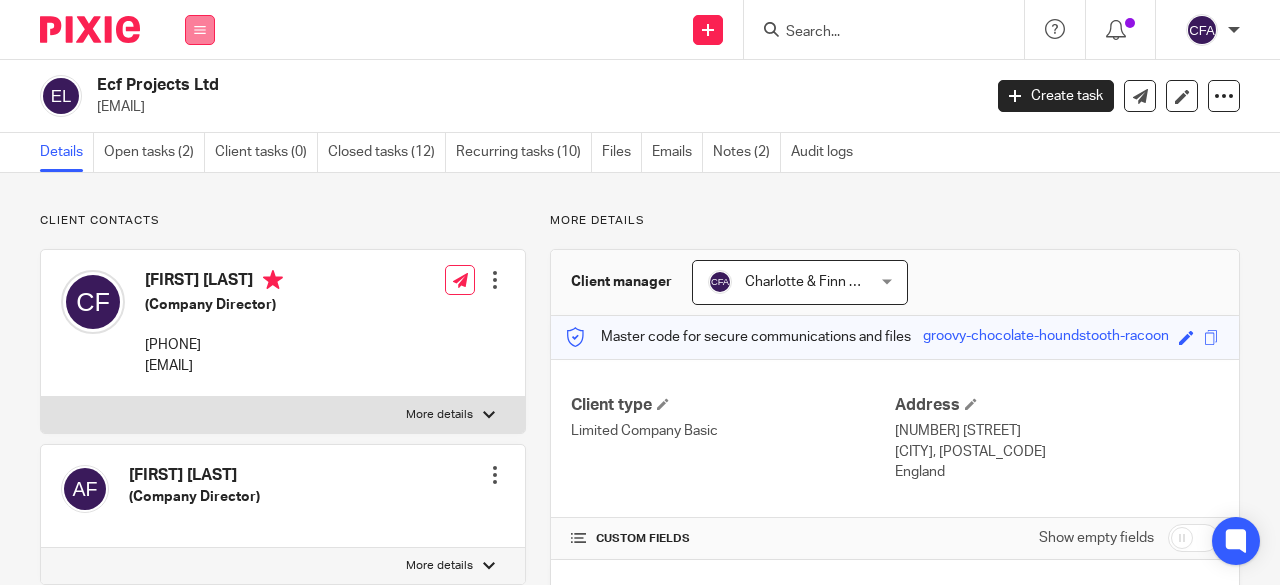 click at bounding box center [200, 30] 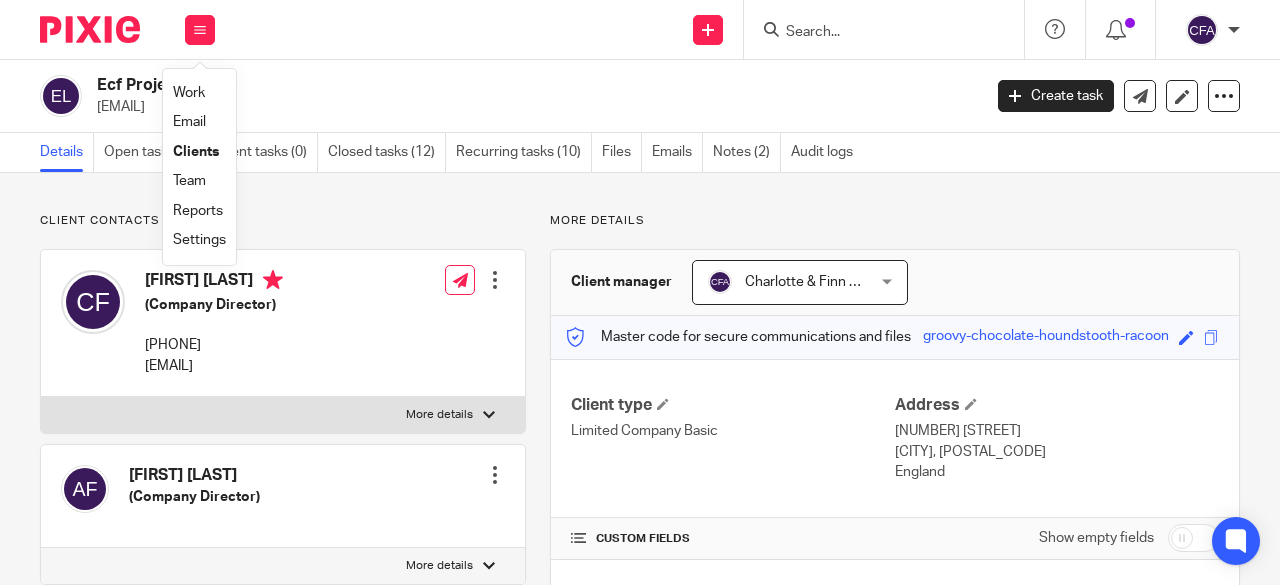 click on "Work" at bounding box center [189, 93] 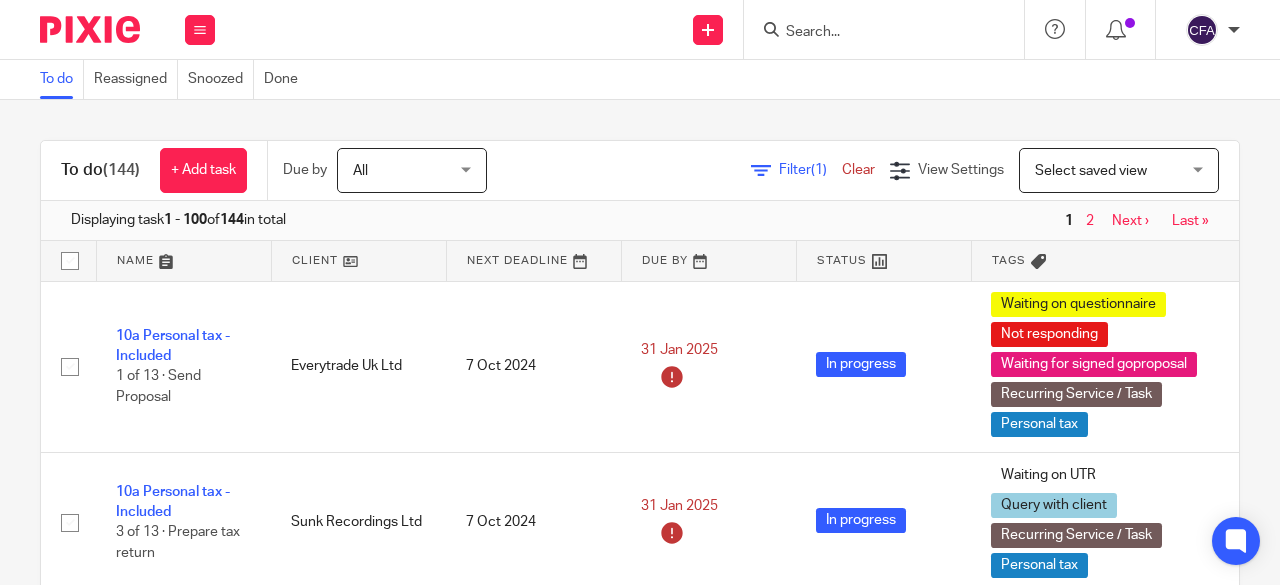 scroll, scrollTop: 0, scrollLeft: 0, axis: both 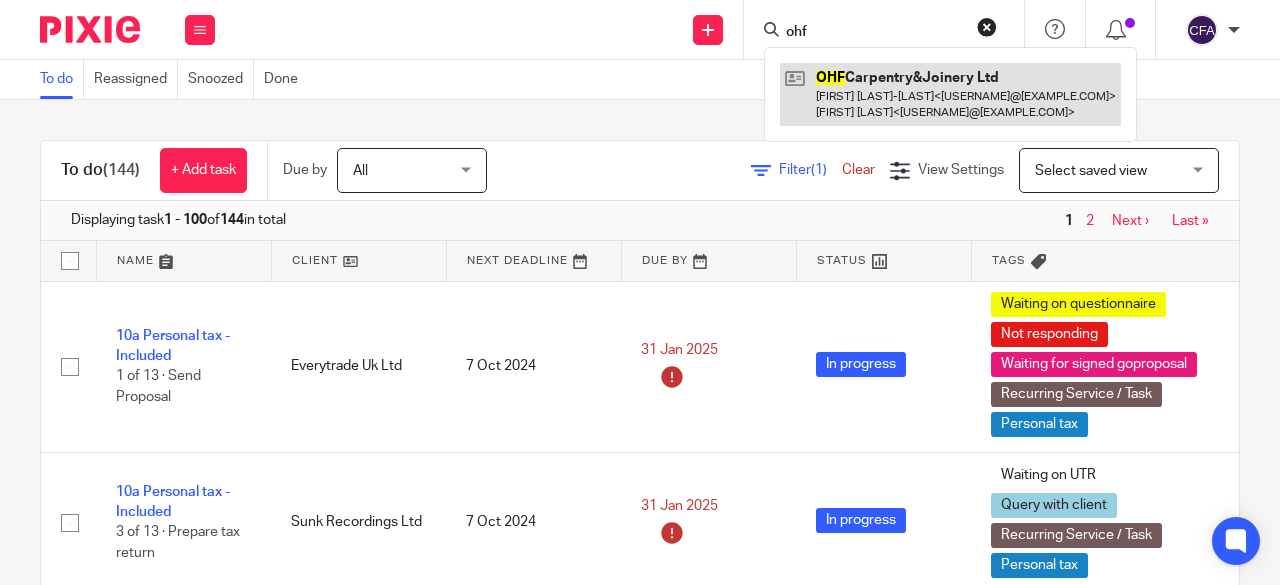 type on "ohf" 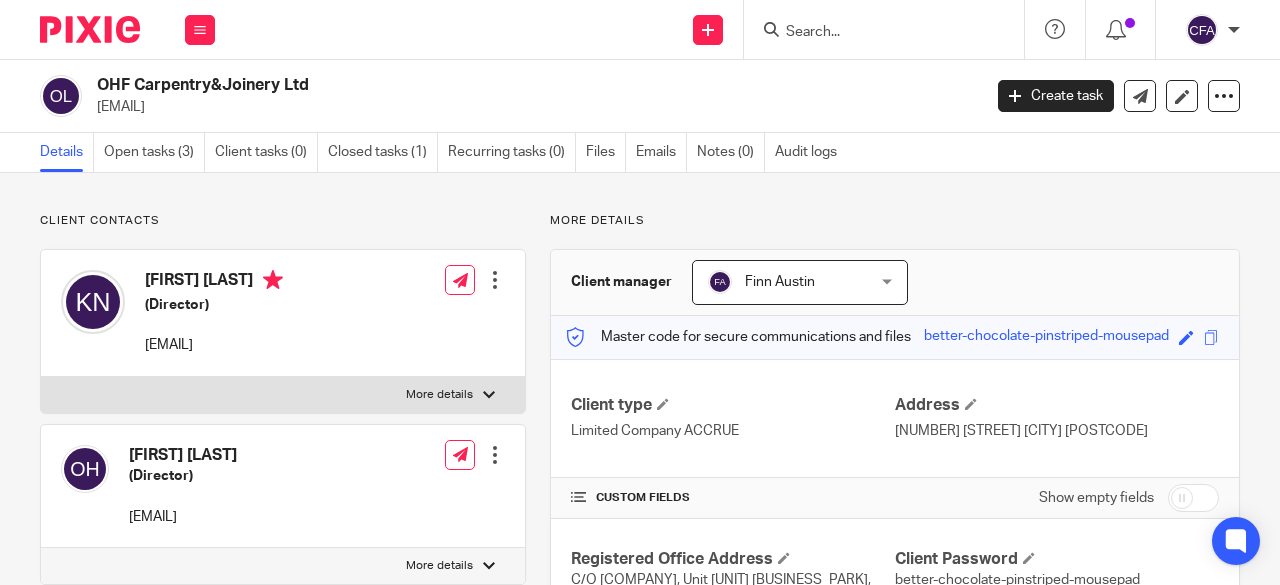 scroll, scrollTop: 0, scrollLeft: 0, axis: both 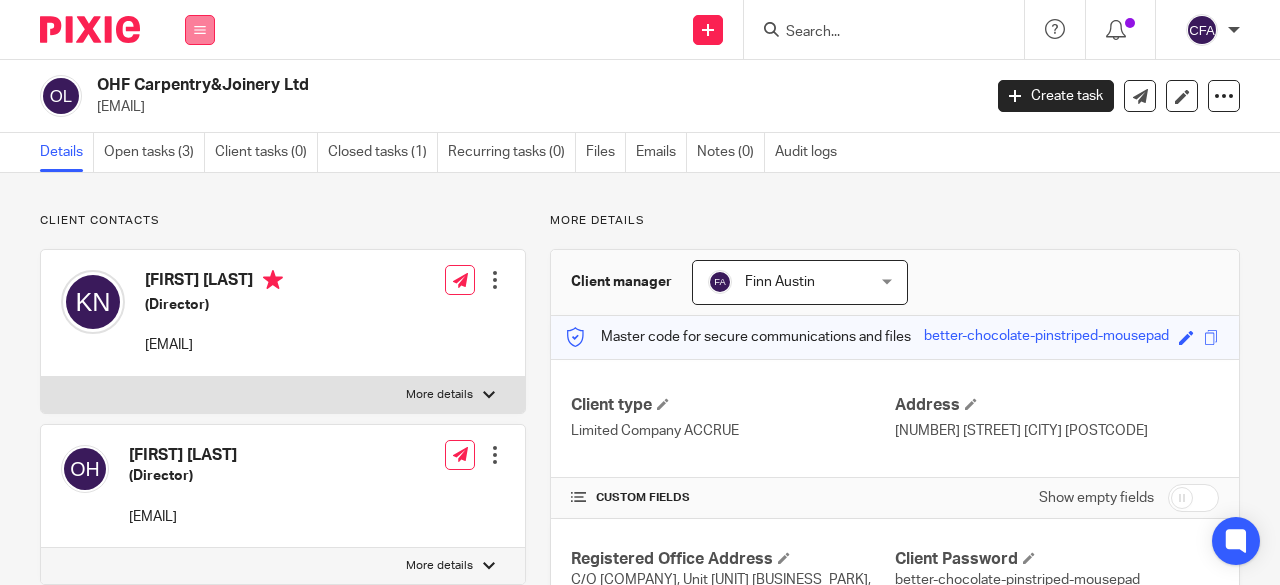 click at bounding box center (200, 30) 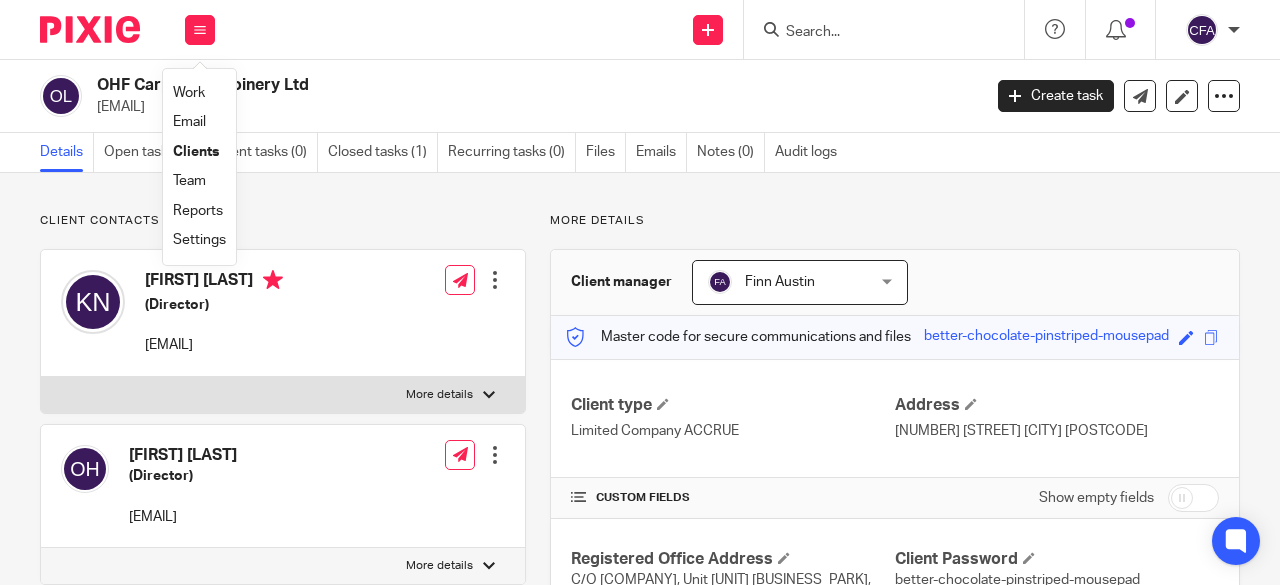 click on "Work" at bounding box center (189, 93) 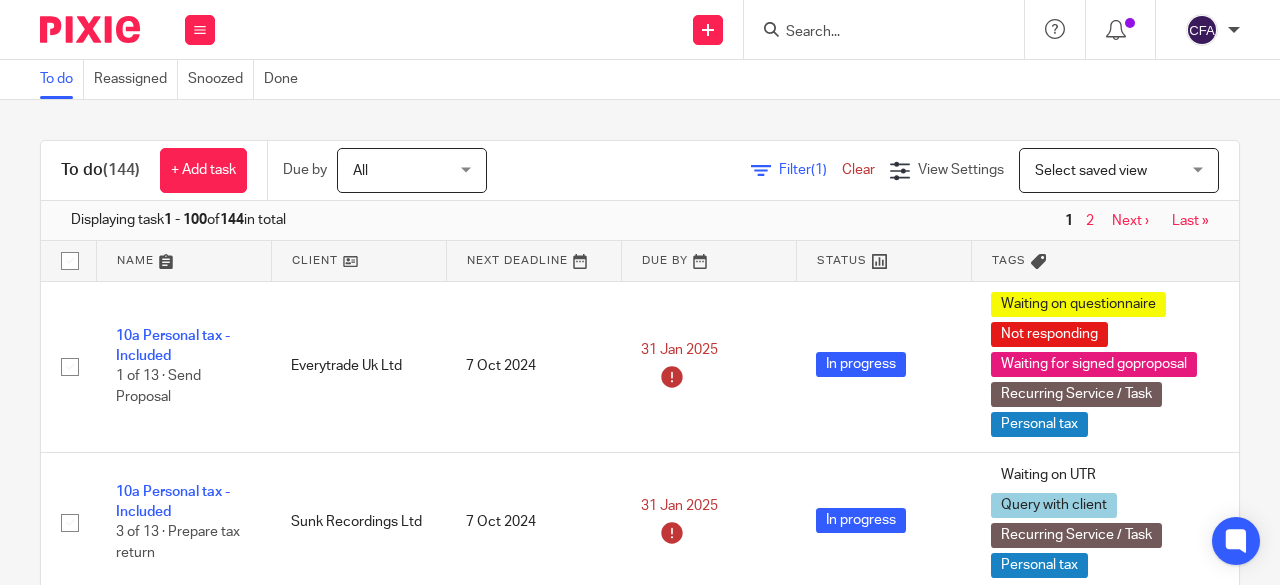 scroll, scrollTop: 0, scrollLeft: 0, axis: both 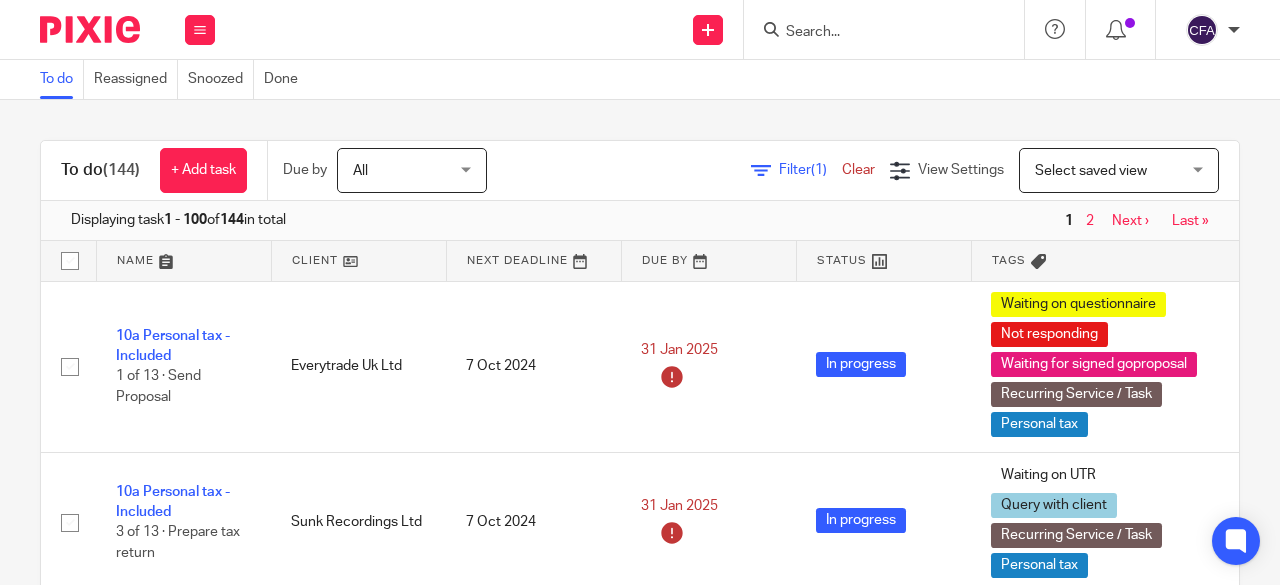 click on "Filter
(1) Clear     View Settings   View Settings     (1) Filters   Clear   Save     Manage saved views
Select saved view
Select saved view
Select saved view
Accounts tasks
Advisory / proactive
Brightpay
Chargeable satr
Everything bar personal tax
Freeagent payroll
Onboarding
P11ds
Paye payment tasks
Payroll
Poa tasks
Vat tasks" at bounding box center [880, 170] 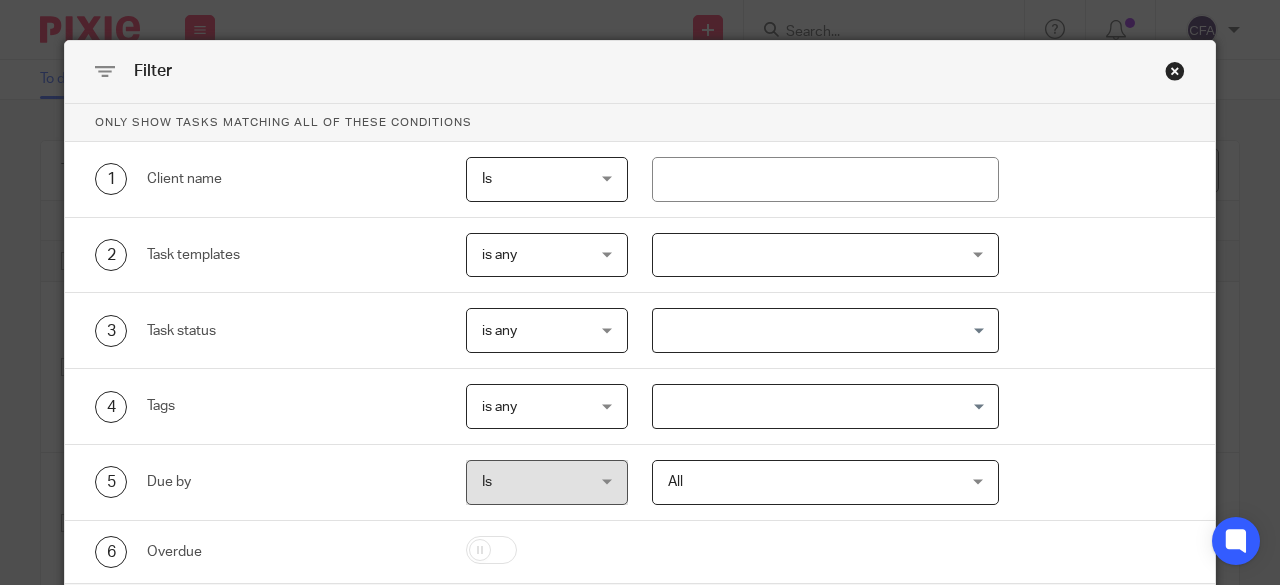 click at bounding box center (826, 255) 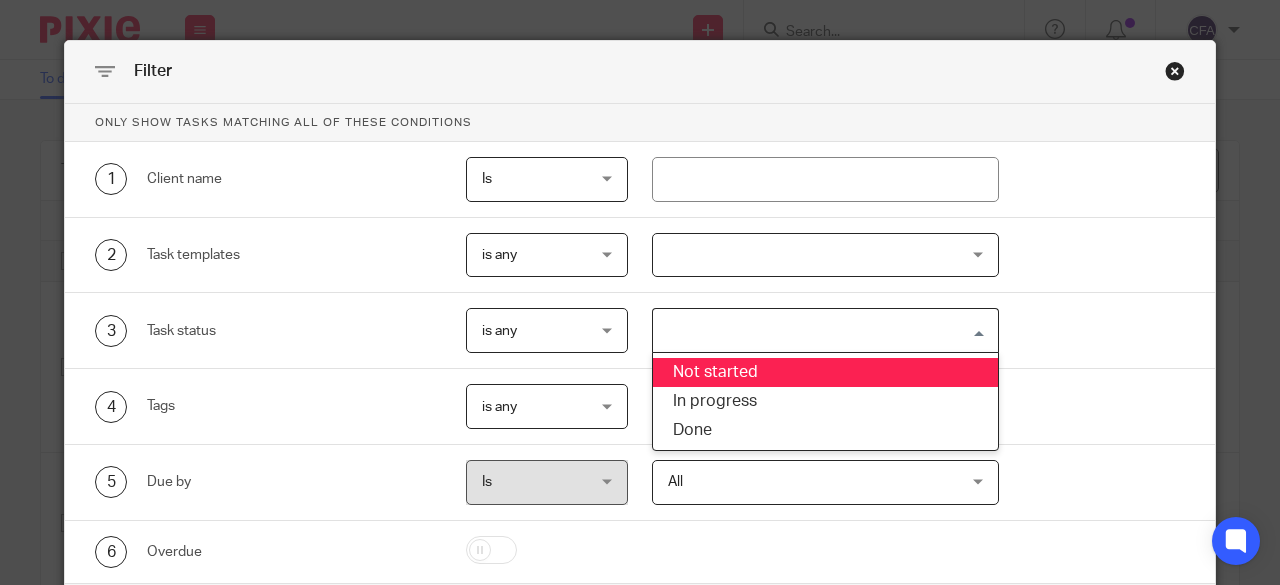 click on "3
Task status
is any
is any
is any
is none
is_any             Loading...
Not started
In progress
Done" at bounding box center [640, 331] 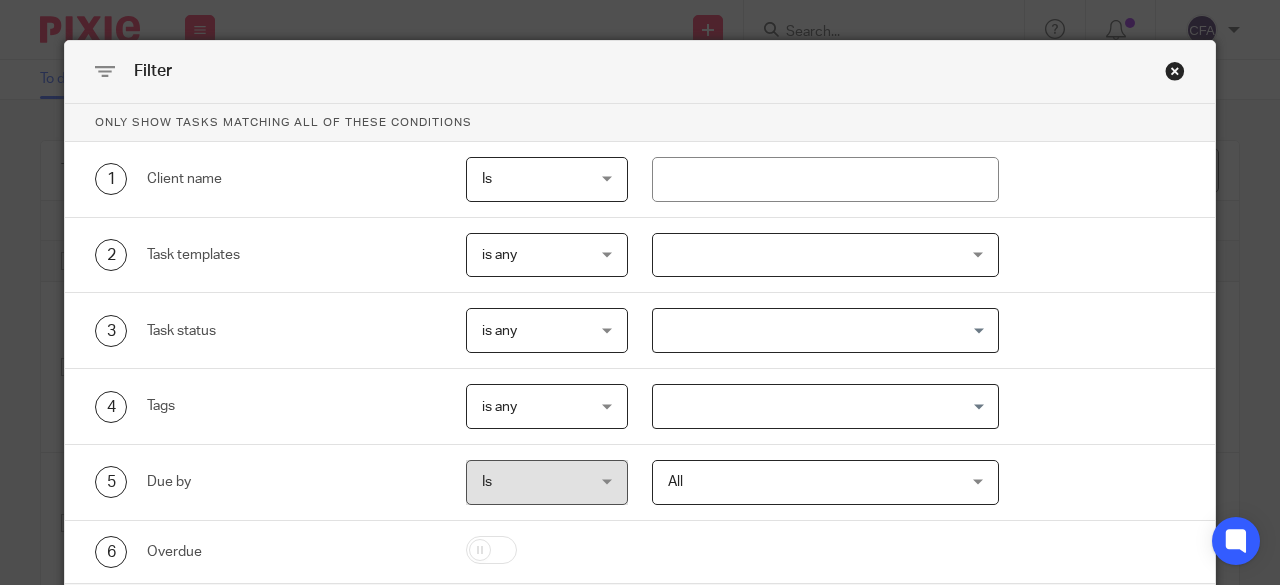 click at bounding box center [821, 406] 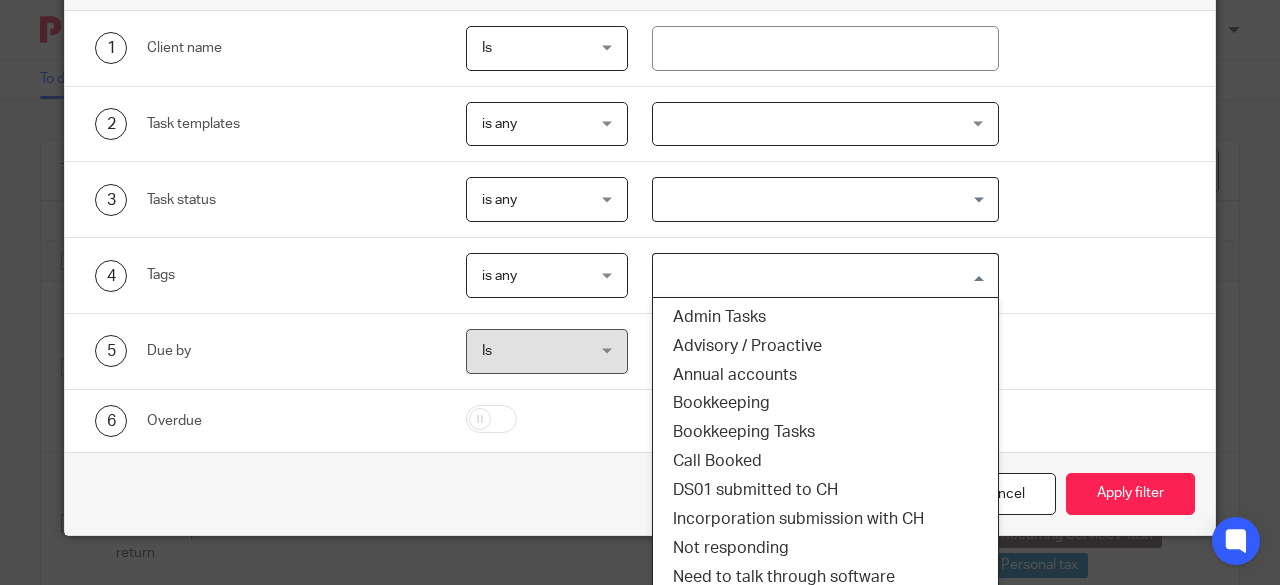 scroll, scrollTop: 132, scrollLeft: 0, axis: vertical 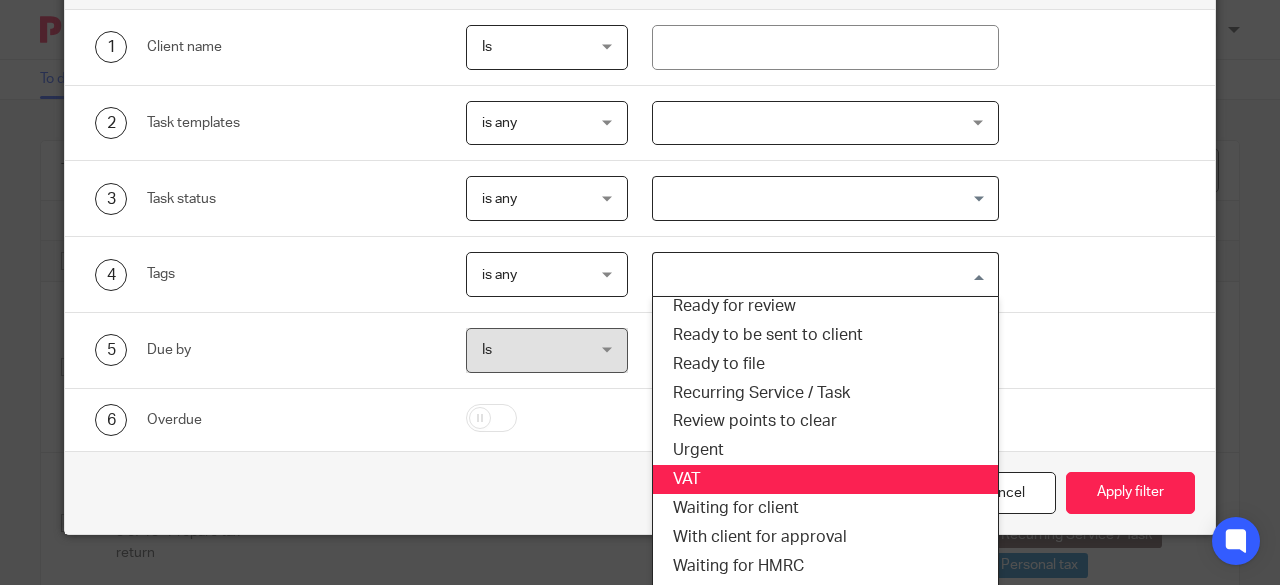 click on "VAT" at bounding box center (826, 479) 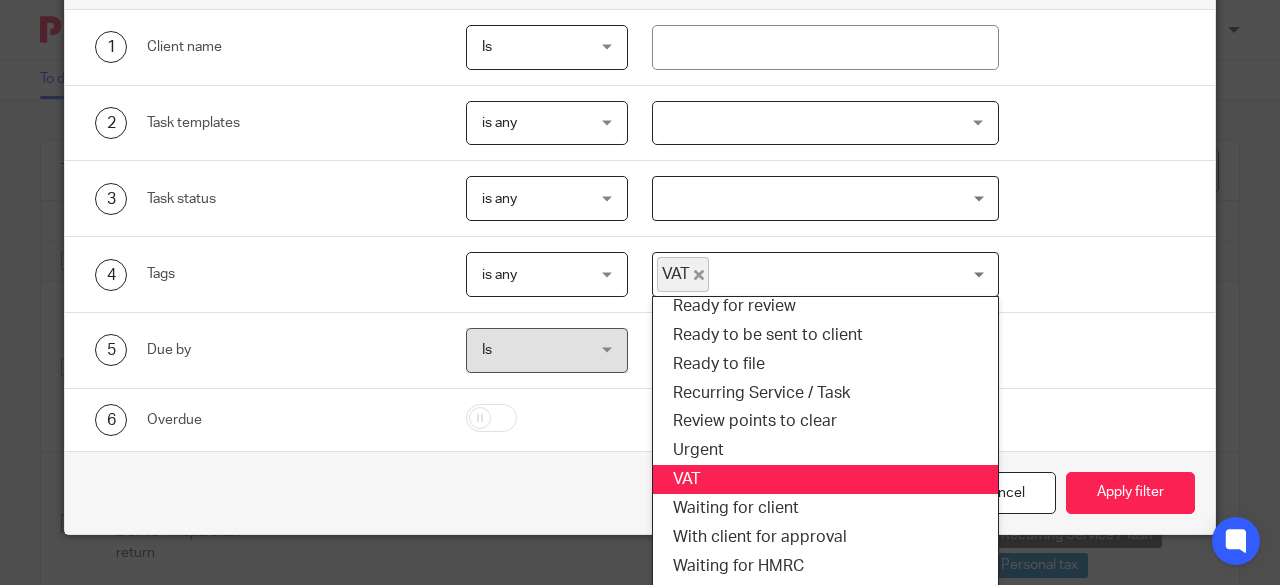 scroll, scrollTop: 119, scrollLeft: 0, axis: vertical 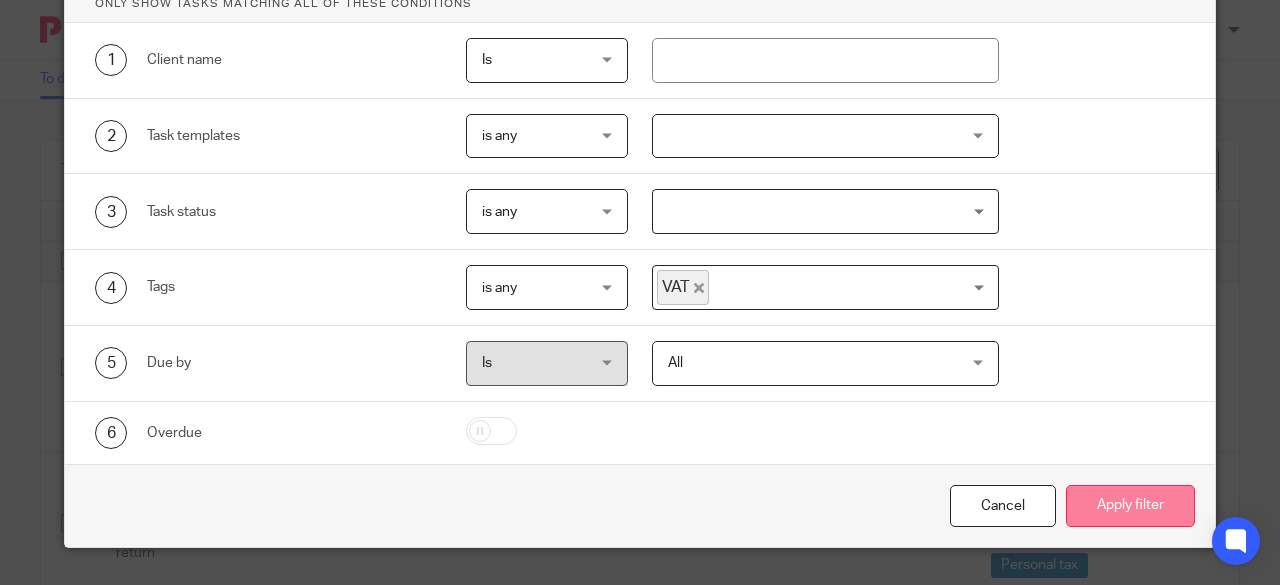 click on "Apply filter" at bounding box center [1130, 506] 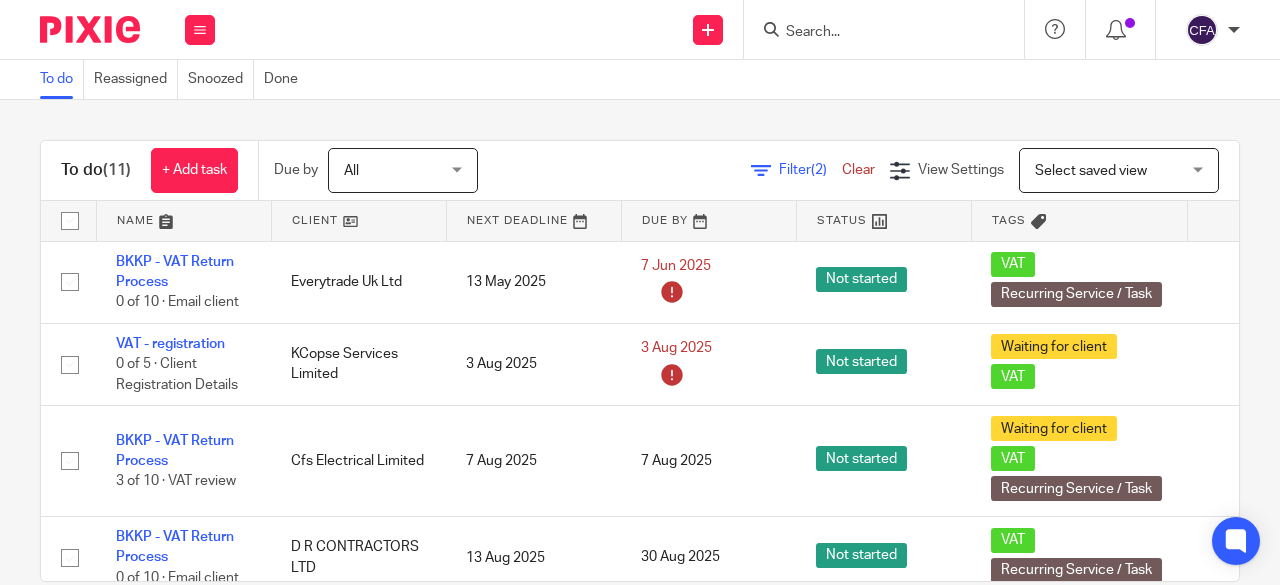 scroll, scrollTop: 0, scrollLeft: 0, axis: both 